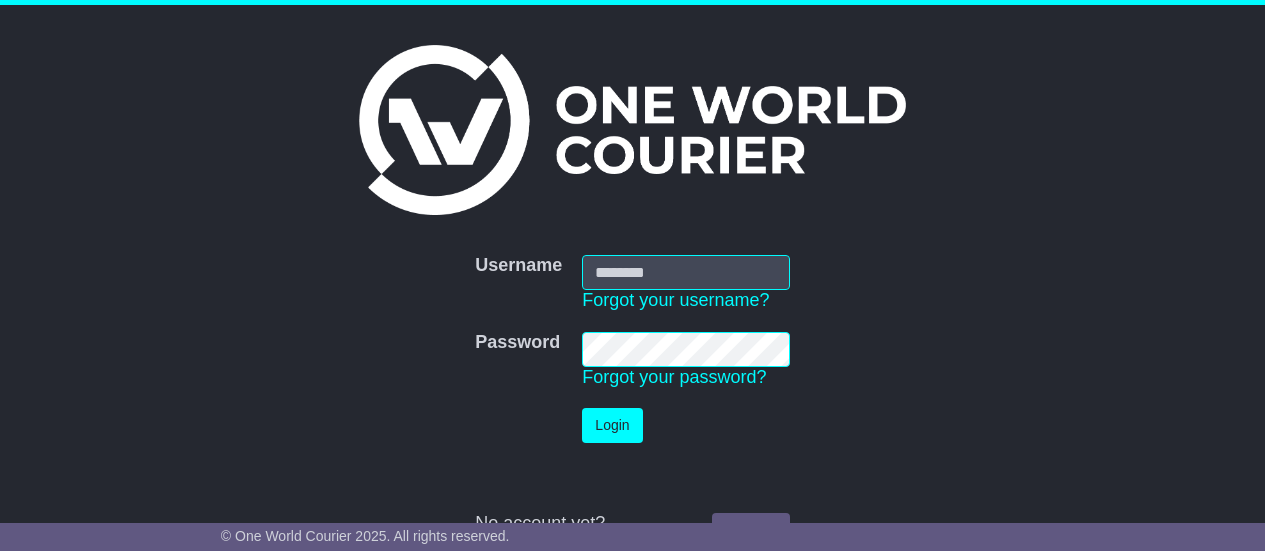 scroll, scrollTop: 0, scrollLeft: 0, axis: both 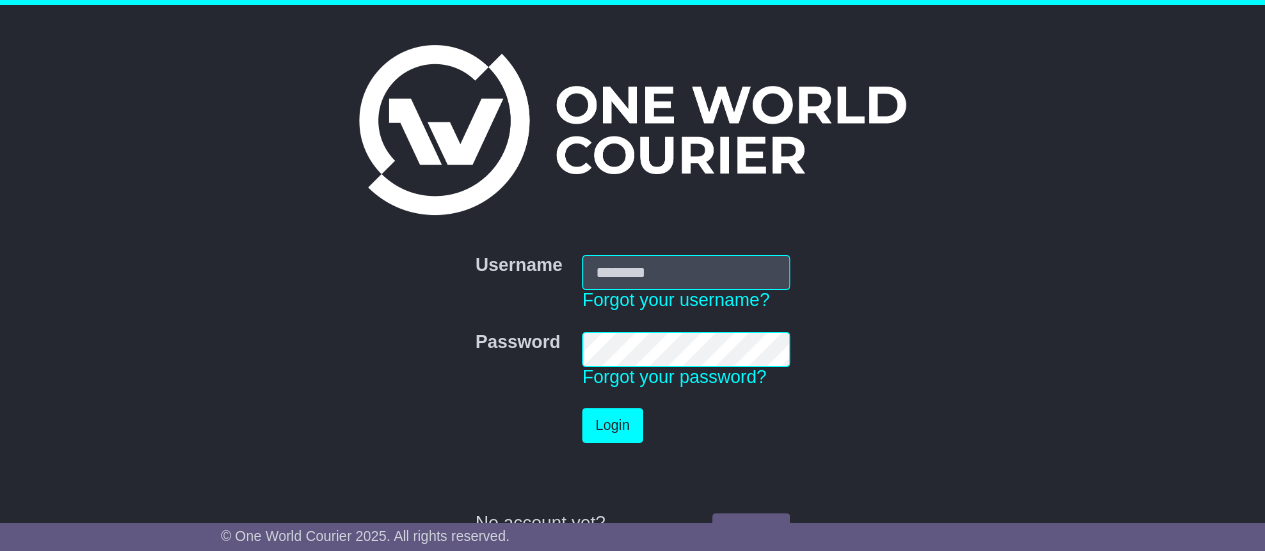 click on "Username" at bounding box center [685, 272] 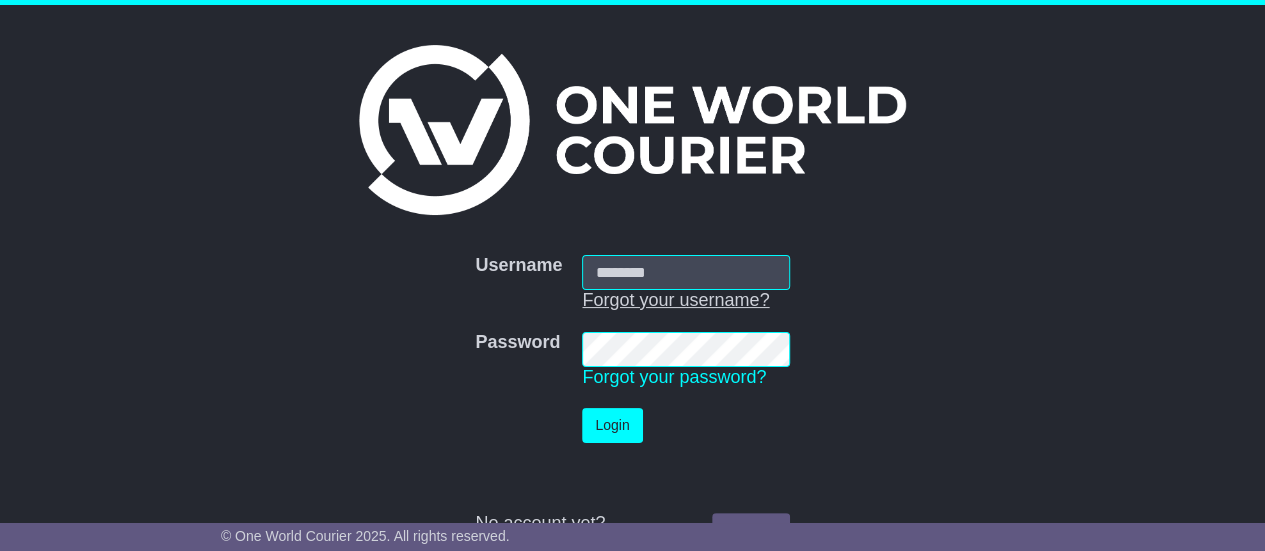 type on "**********" 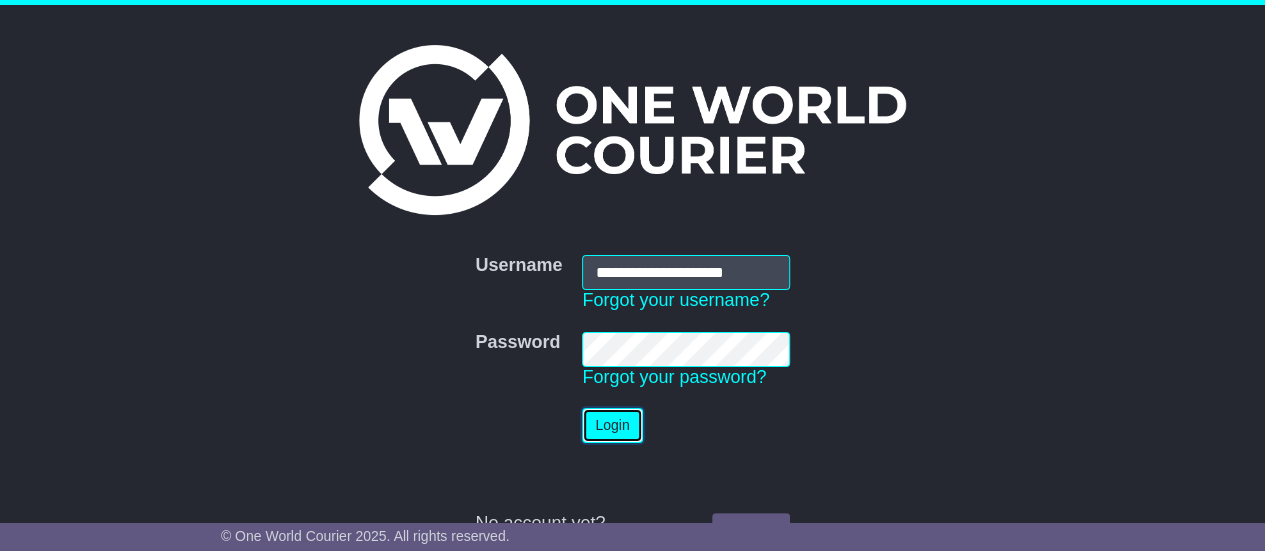 click on "Login" at bounding box center (612, 425) 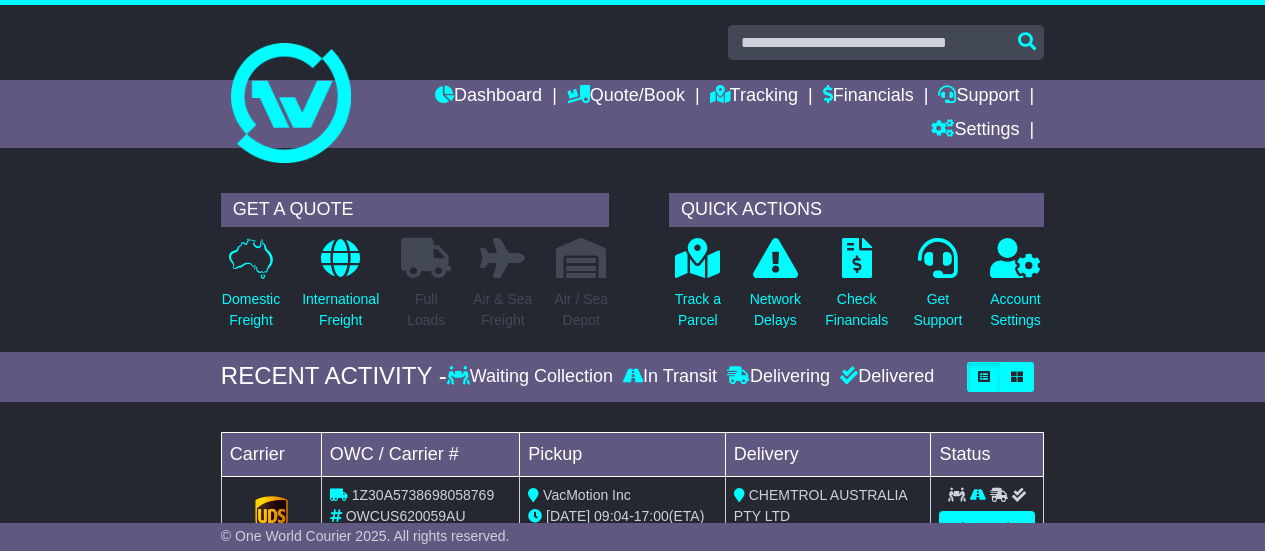 scroll, scrollTop: 0, scrollLeft: 0, axis: both 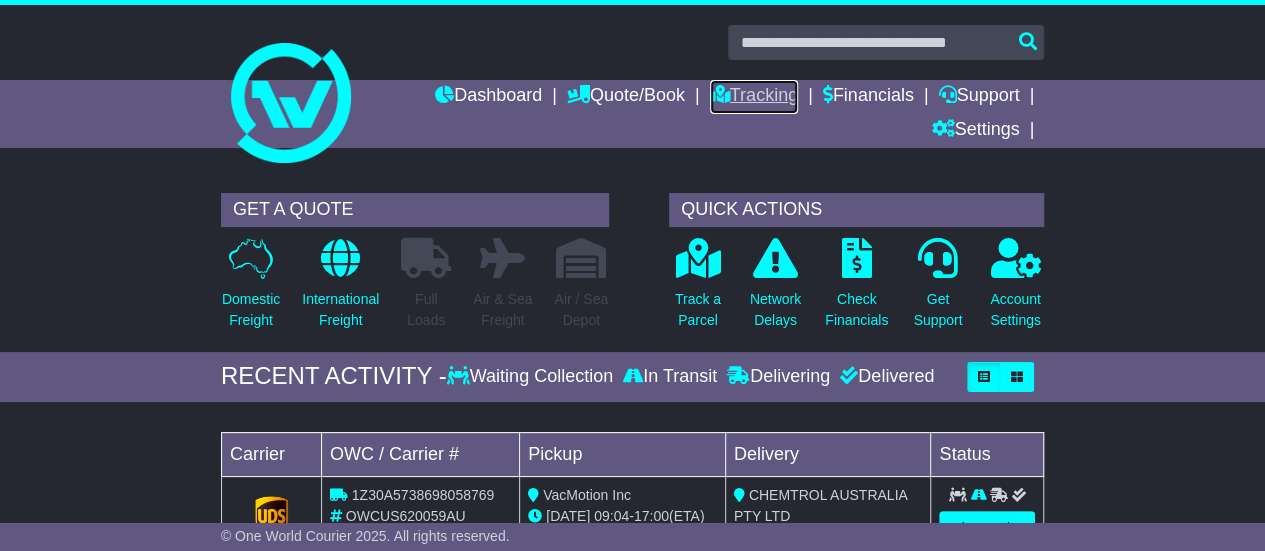 click on "Tracking" at bounding box center (754, 97) 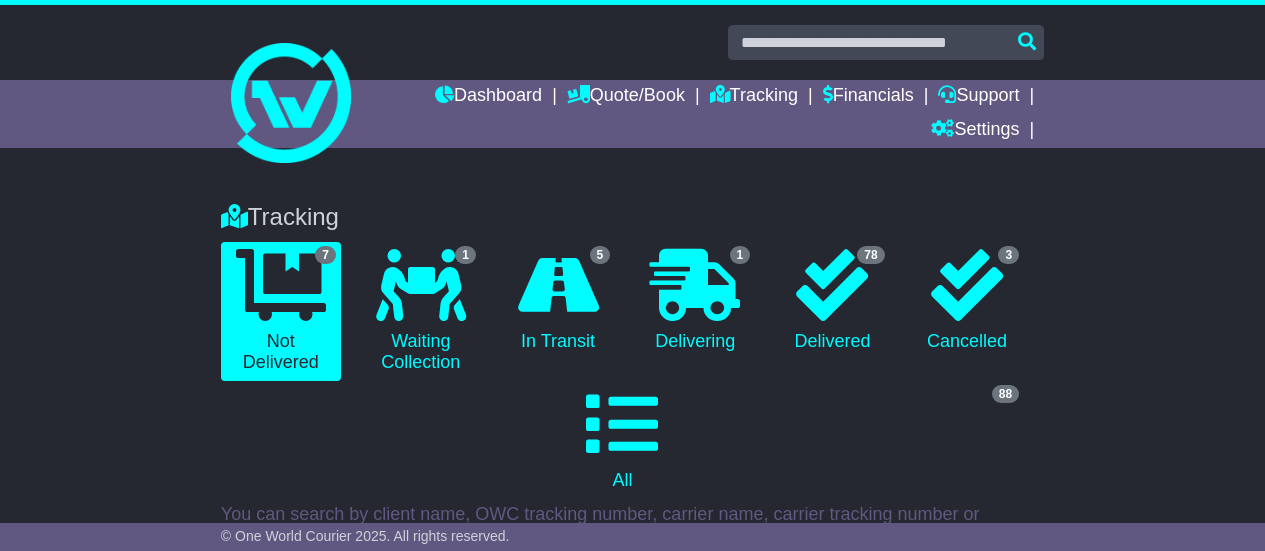 scroll, scrollTop: 0, scrollLeft: 0, axis: both 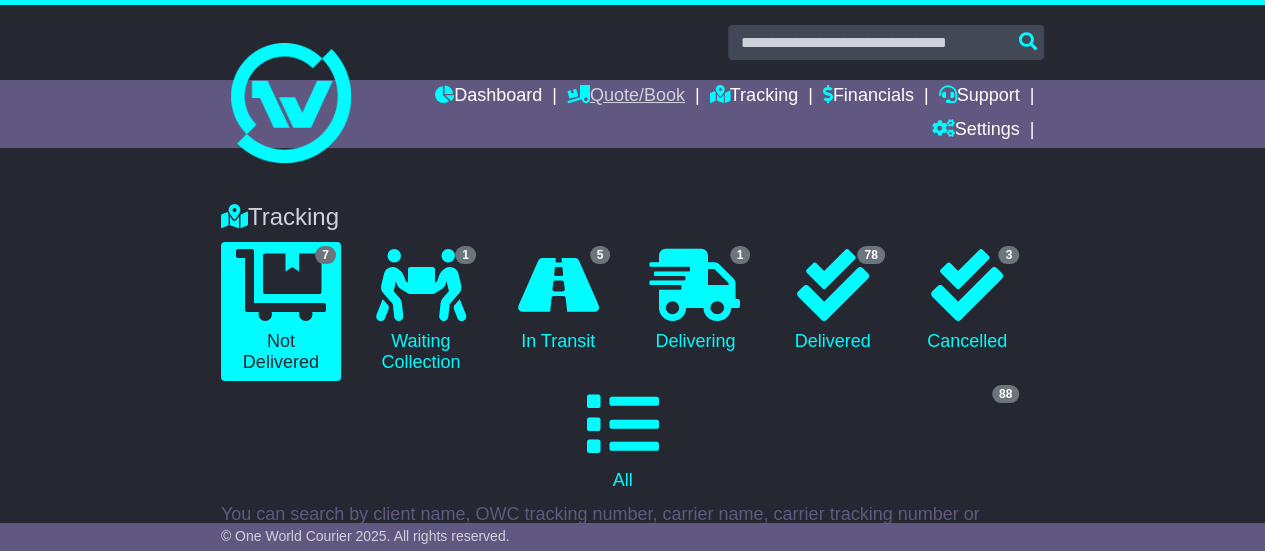 click on "Quote/Book" at bounding box center (626, 97) 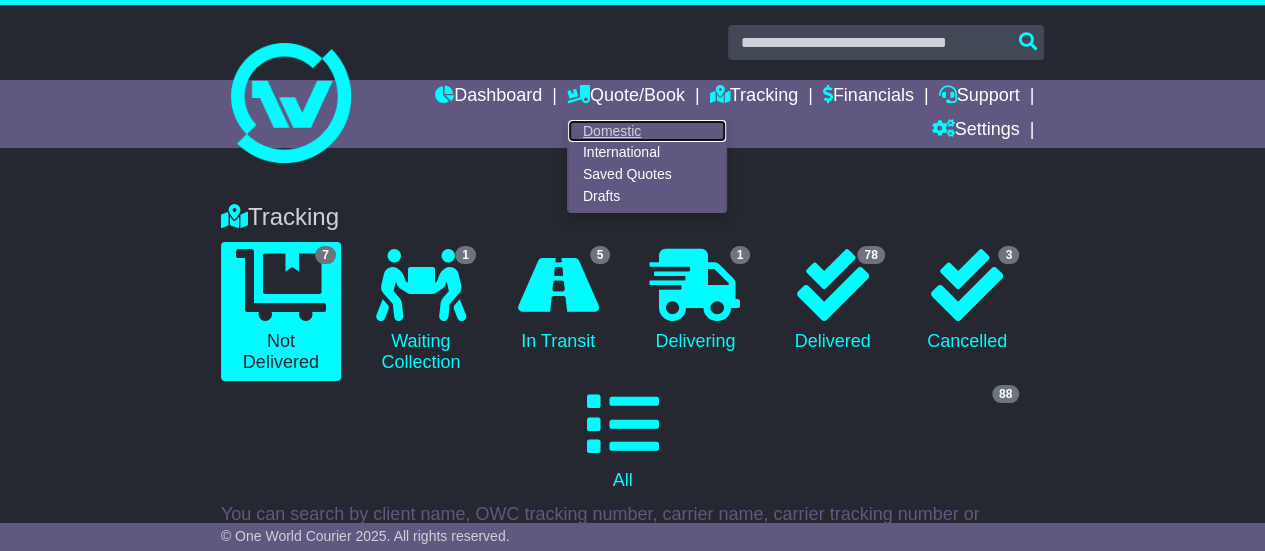 click on "Domestic" at bounding box center (647, 131) 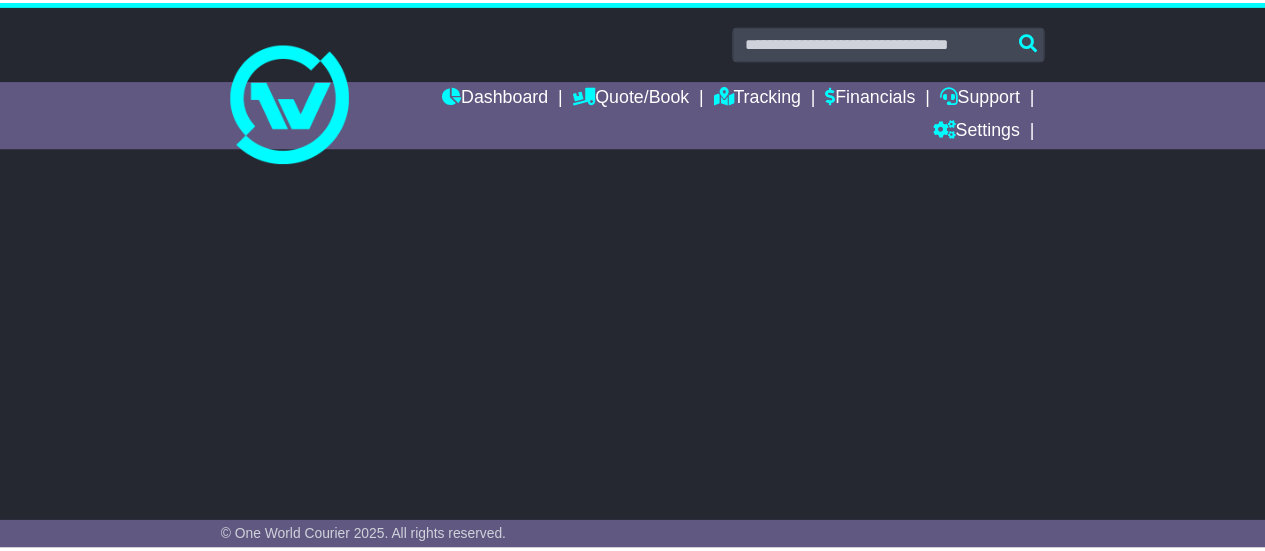 scroll, scrollTop: 0, scrollLeft: 0, axis: both 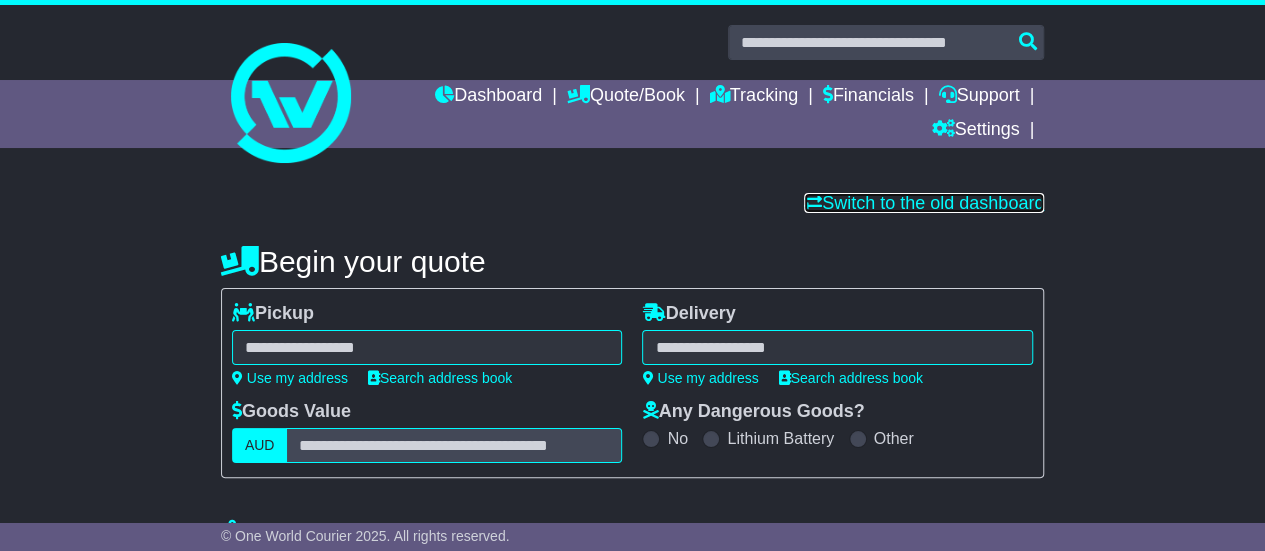 click on "Switch to the old dashboard" at bounding box center [924, 203] 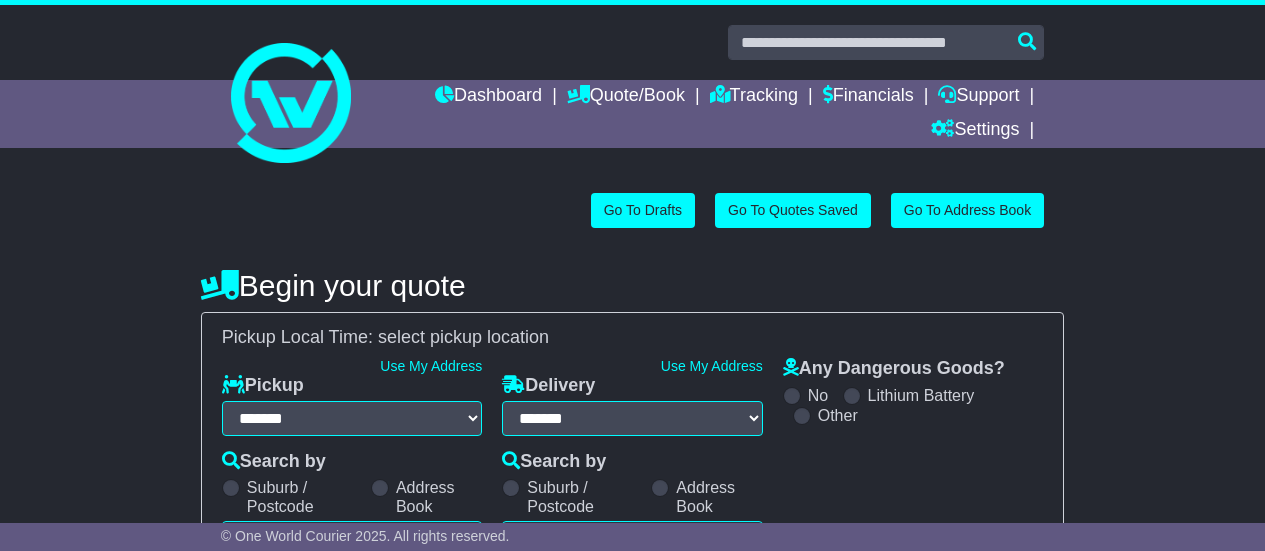 select on "**" 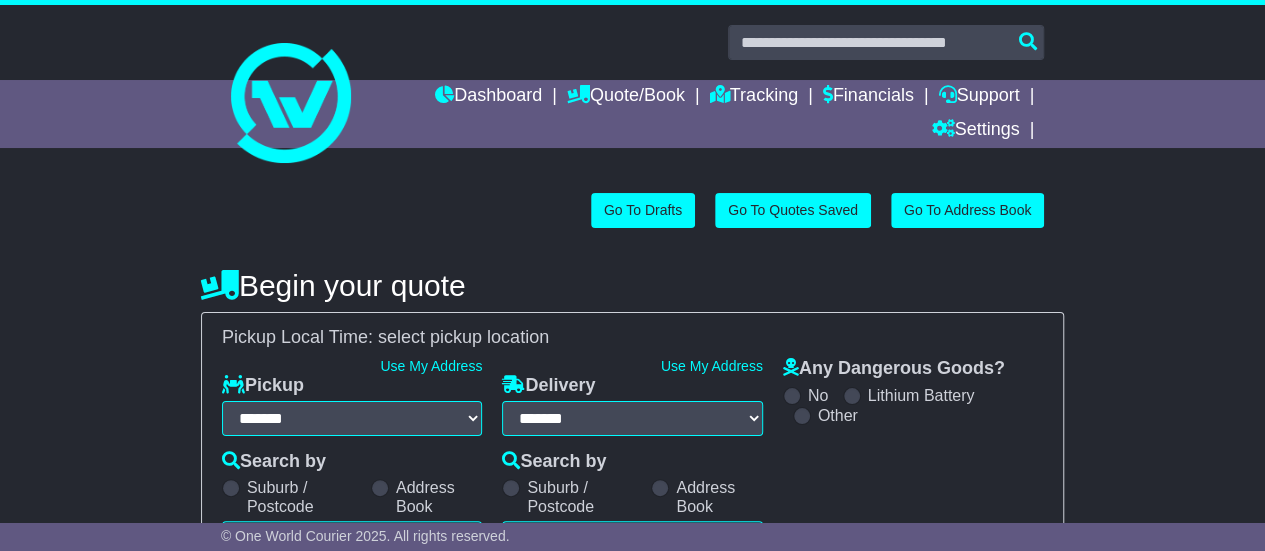 scroll, scrollTop: 0, scrollLeft: 0, axis: both 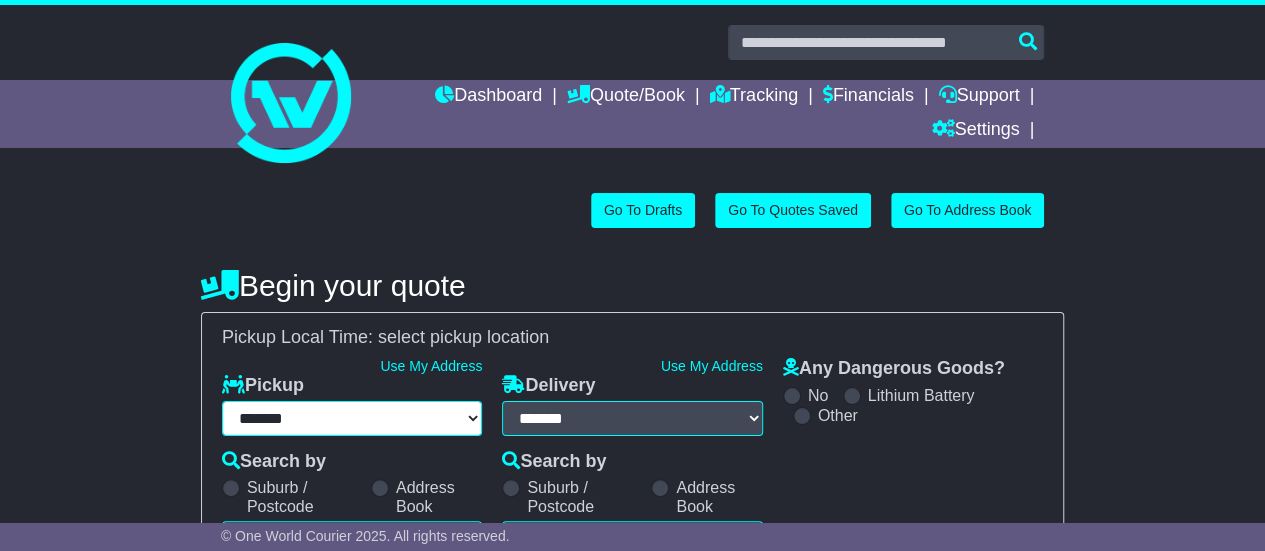 click on "**********" at bounding box center [352, 418] 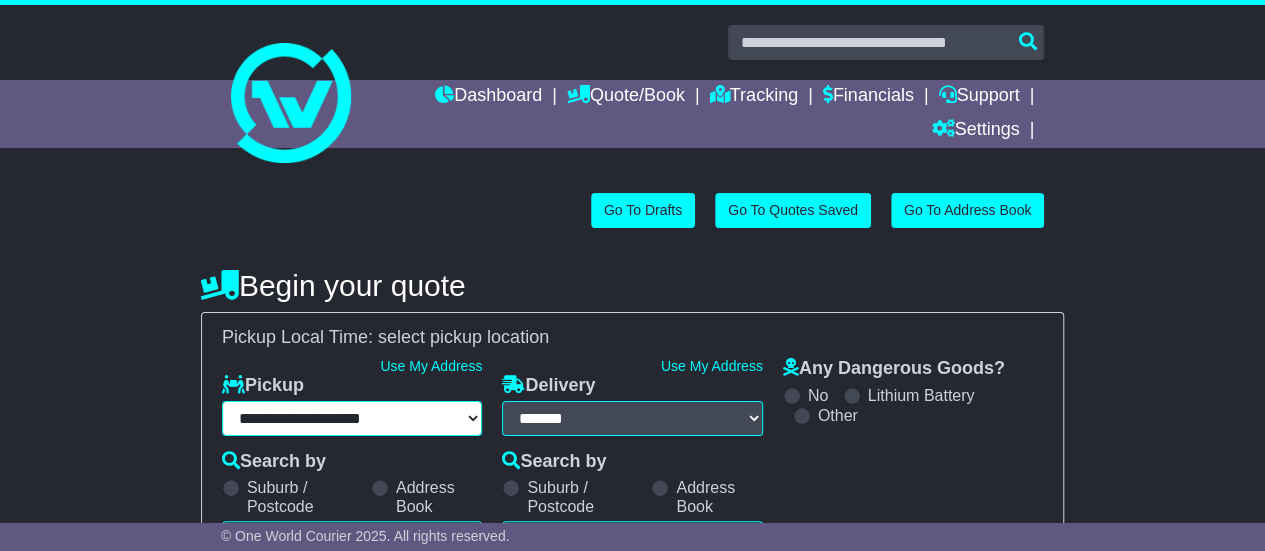 click on "**********" at bounding box center (352, 418) 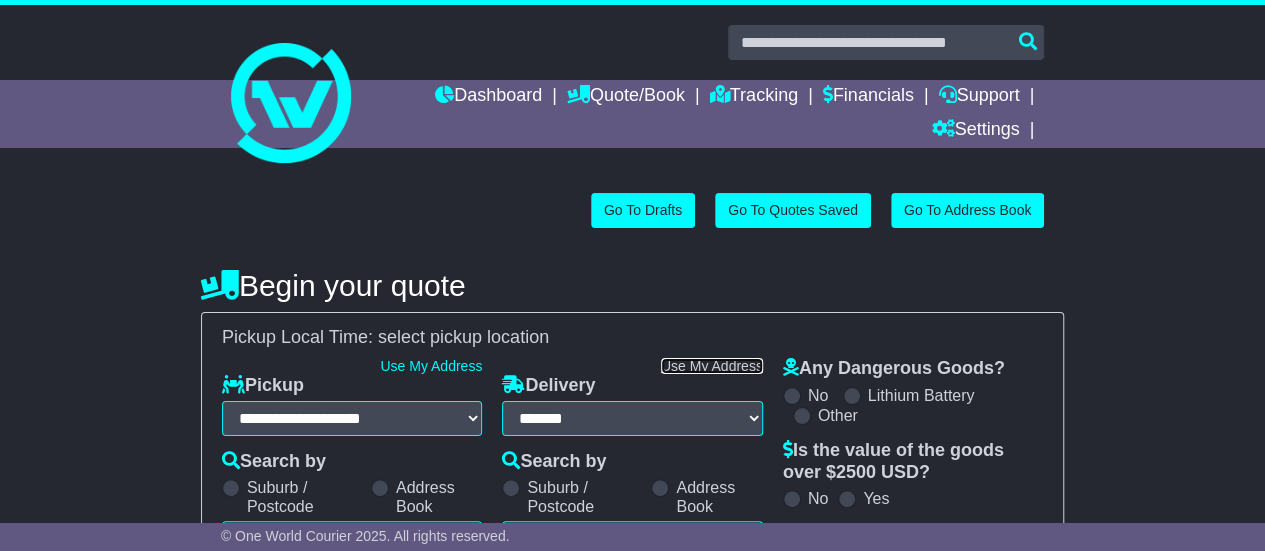click on "Use My Address" at bounding box center [712, 366] 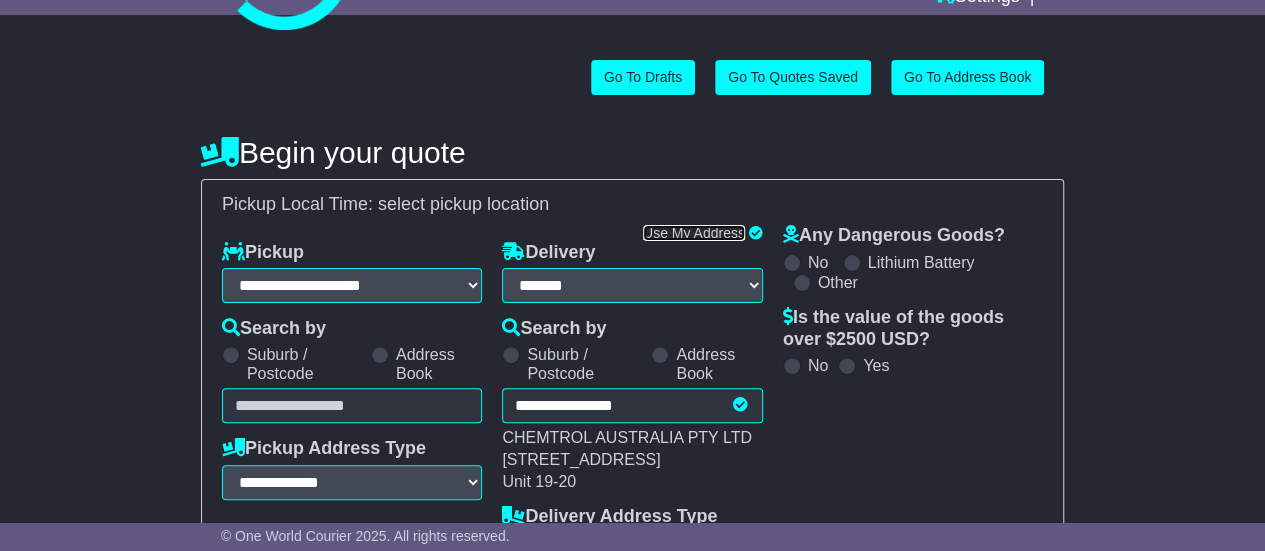 scroll, scrollTop: 142, scrollLeft: 0, axis: vertical 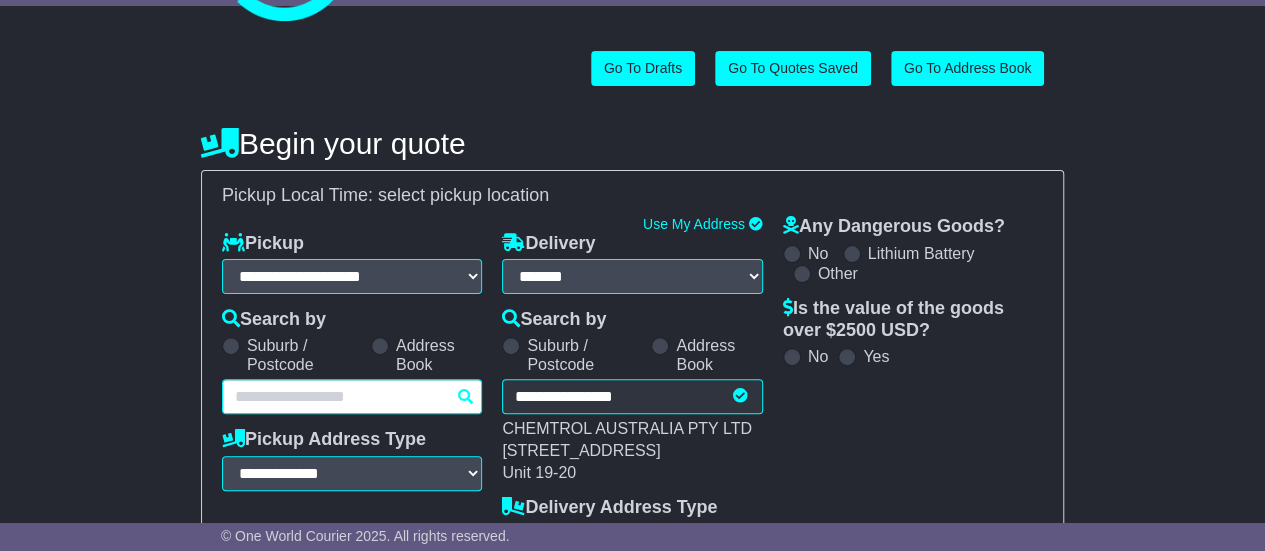 click at bounding box center (352, 396) 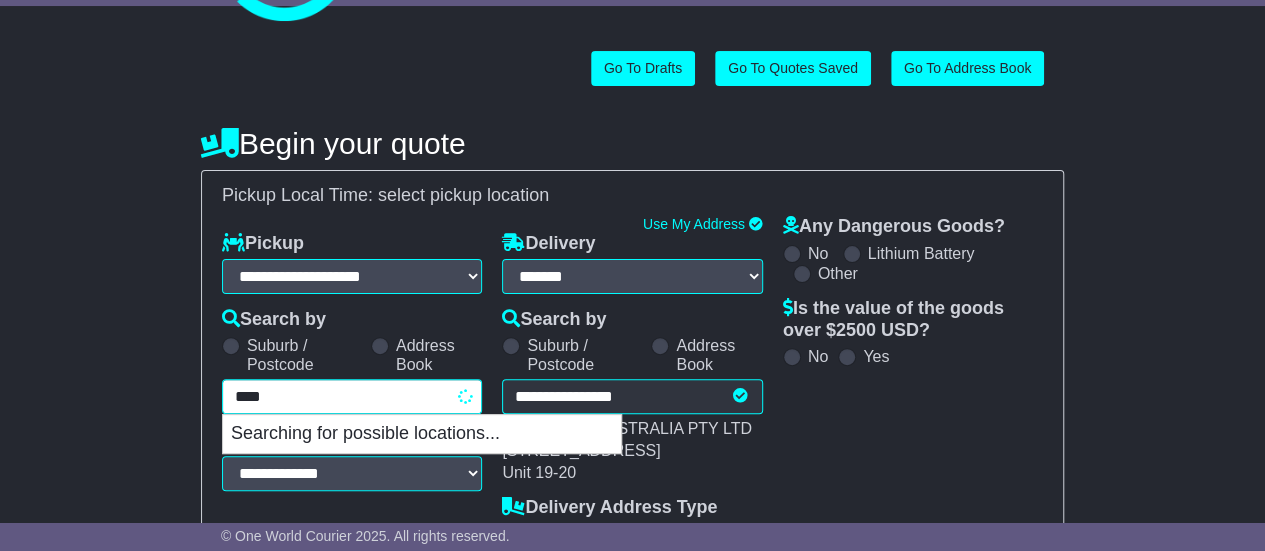 type on "*****" 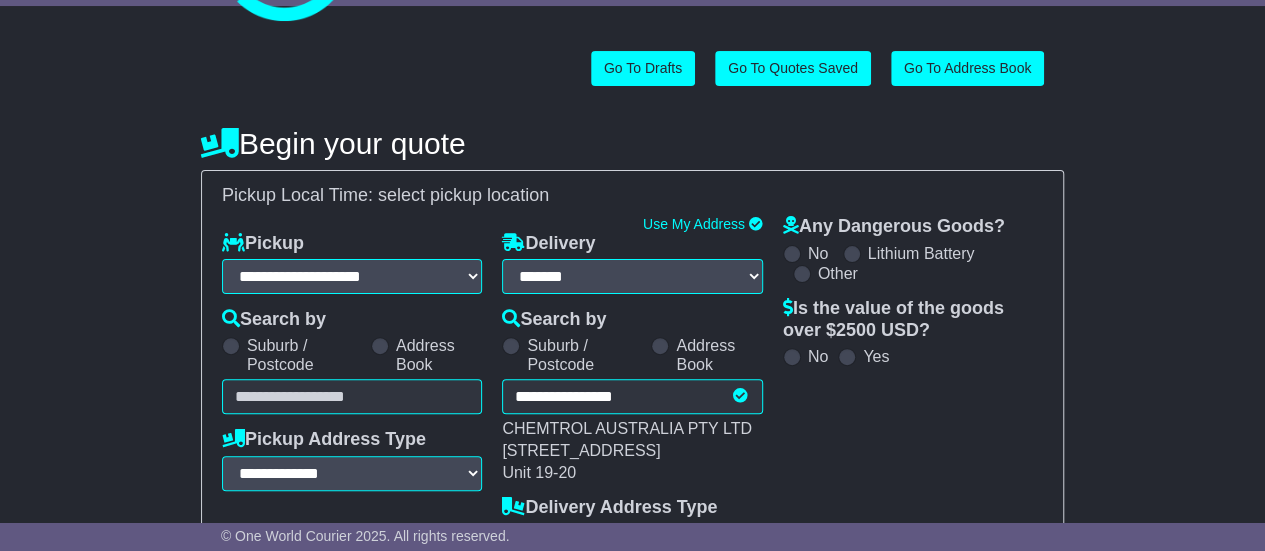 click at bounding box center (380, 346) 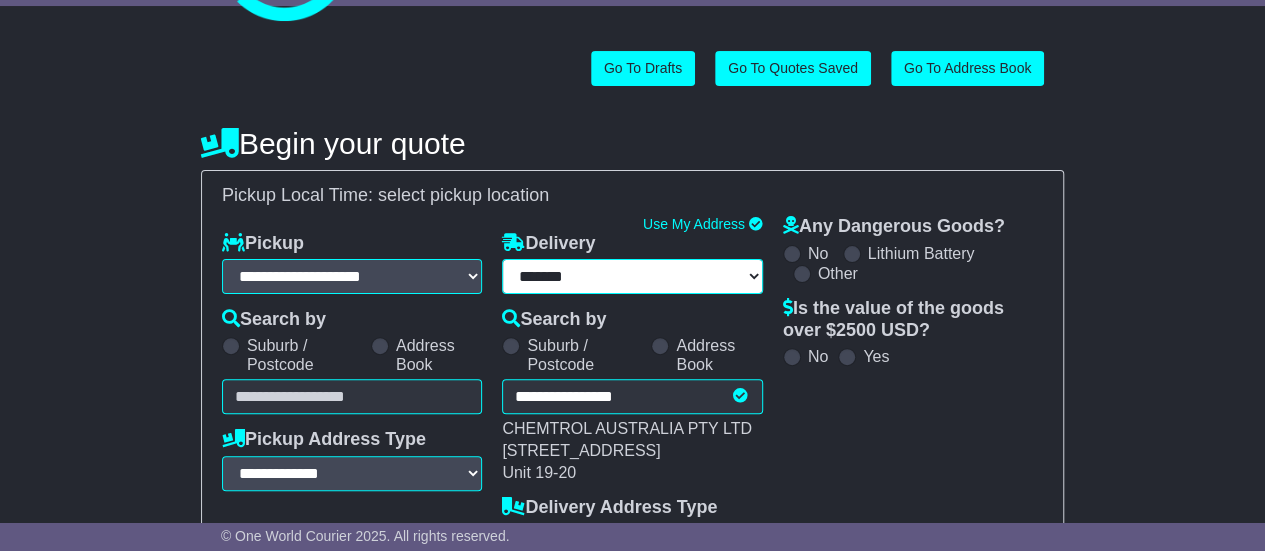 select 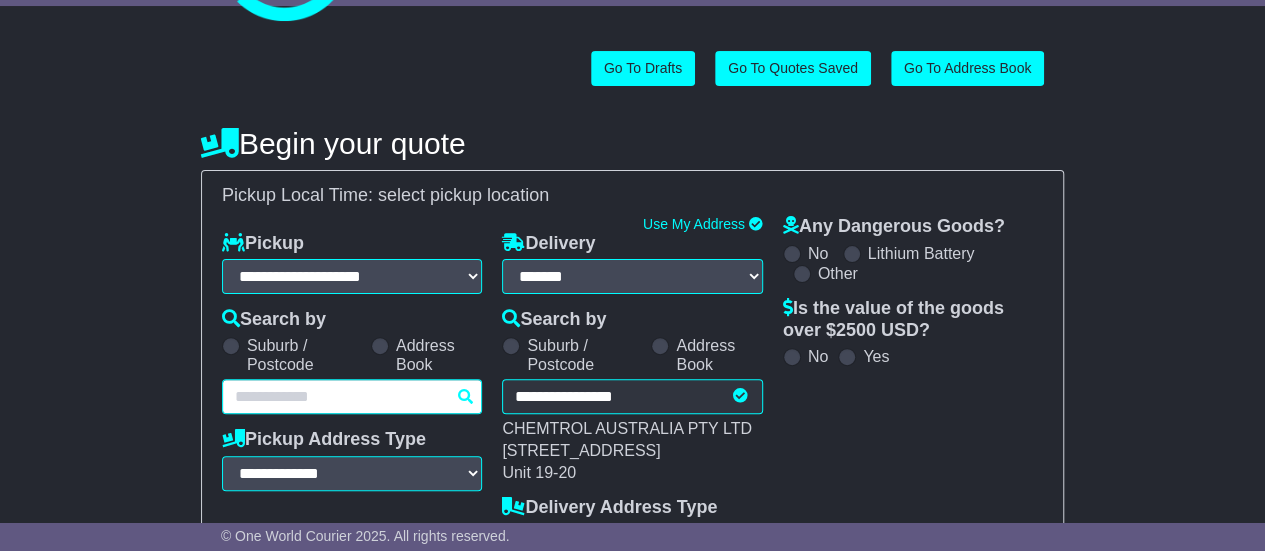 click on "Unknown City / Postcode Pair
×
You have entered     address.
Our database shows the postcode and suburb don't match. Please make sure location exists otherwise you might not receive all quotes available.
Maybe you meant to use some of the next:
Ok" at bounding box center (352, 396) 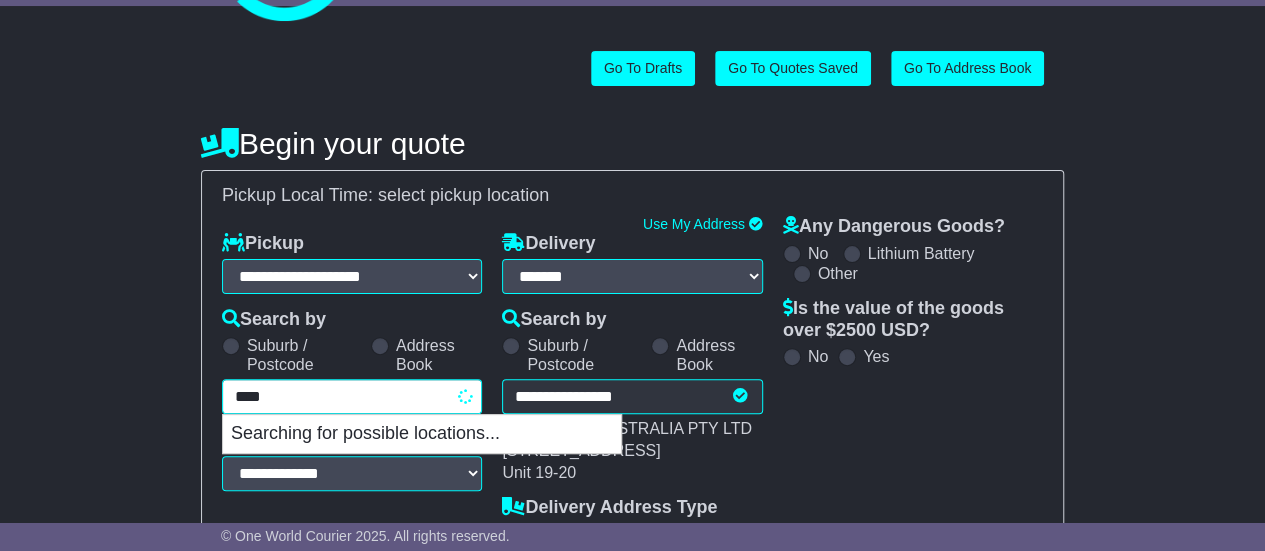 type on "*****" 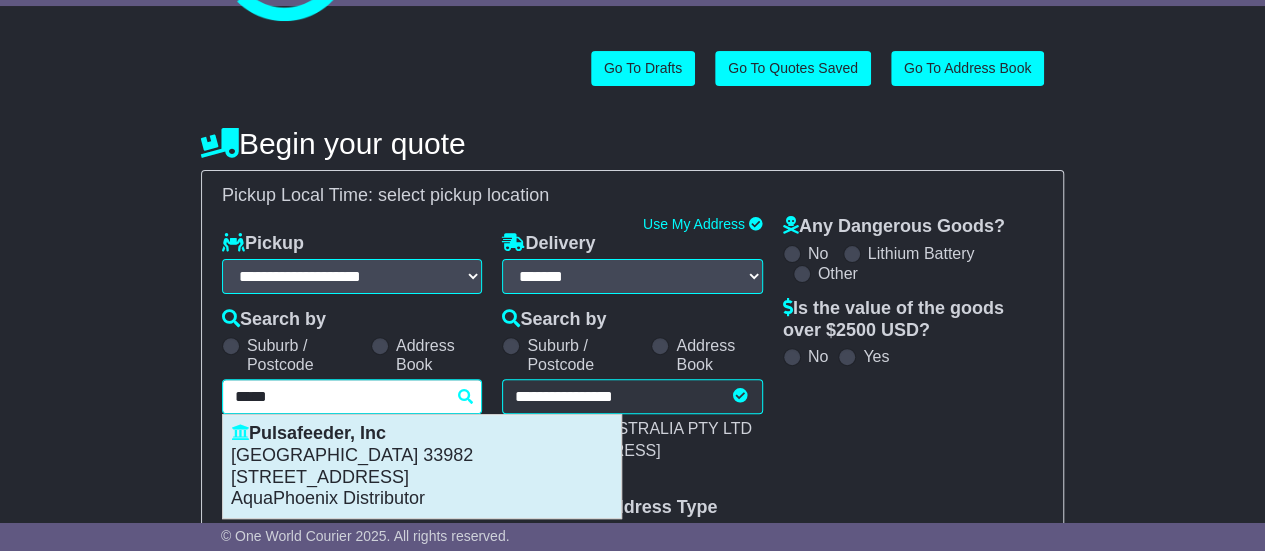 click on "[STREET_ADDRESS]" at bounding box center [422, 478] 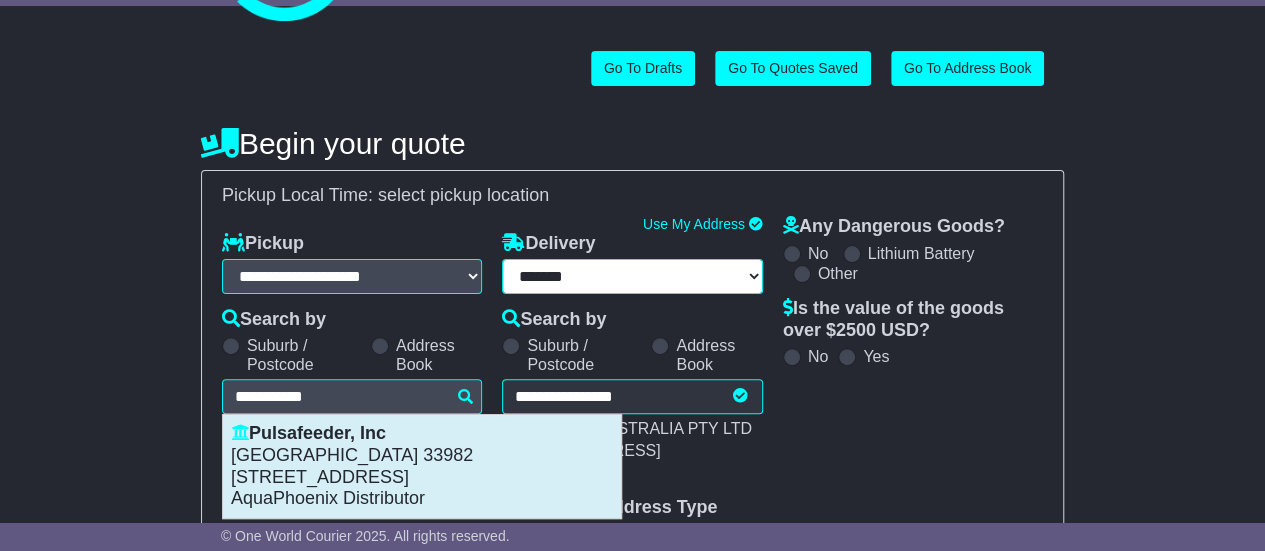 select on "**********" 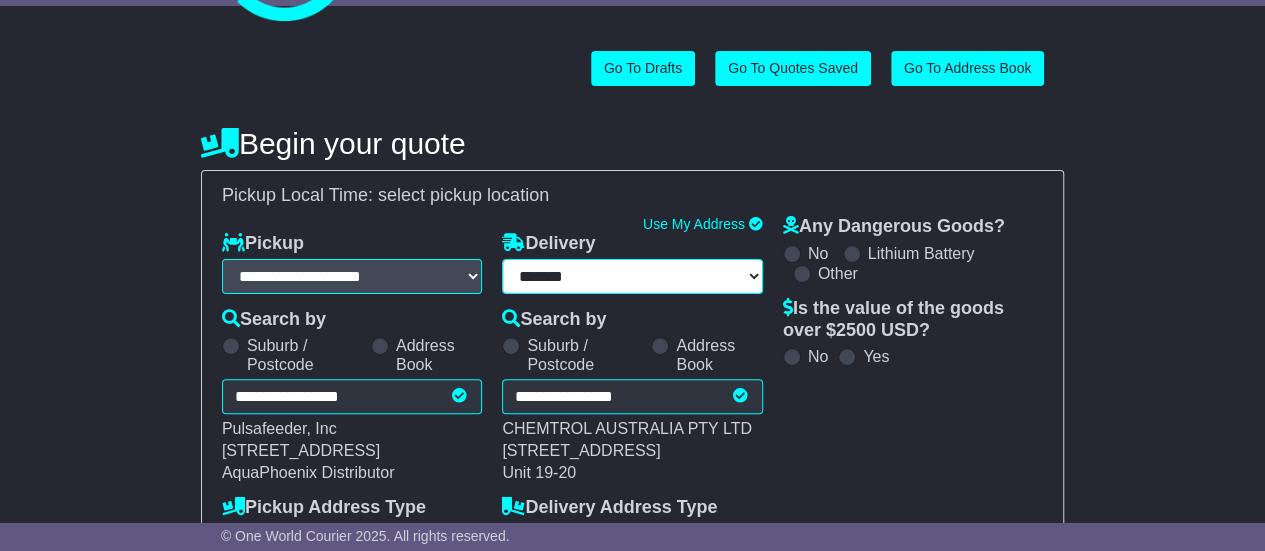 type on "**********" 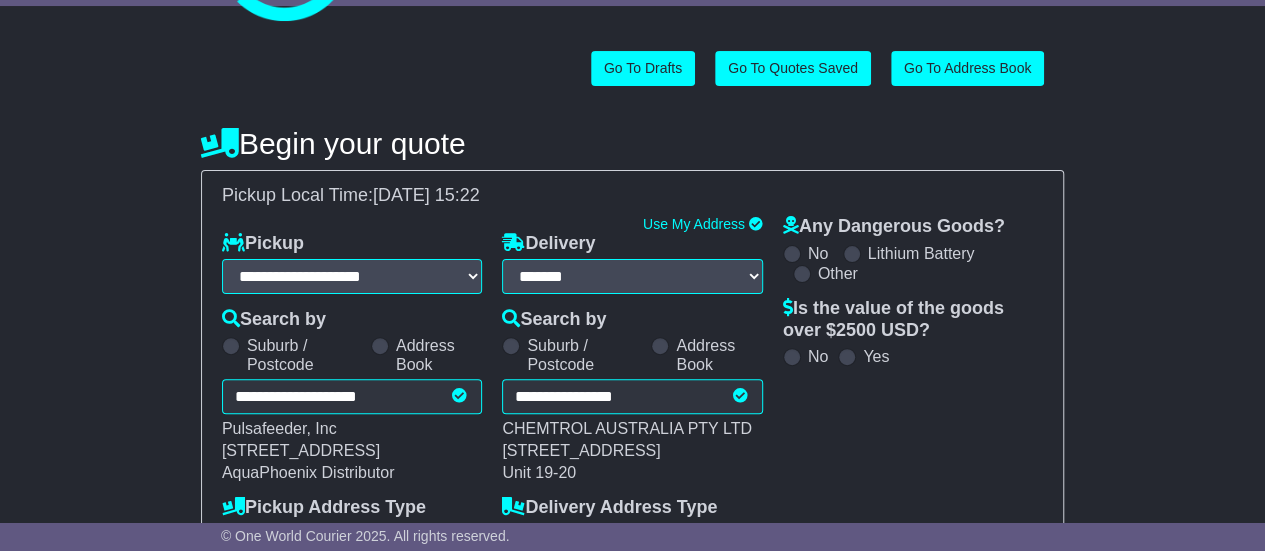 click on "**********" at bounding box center [632, 496] 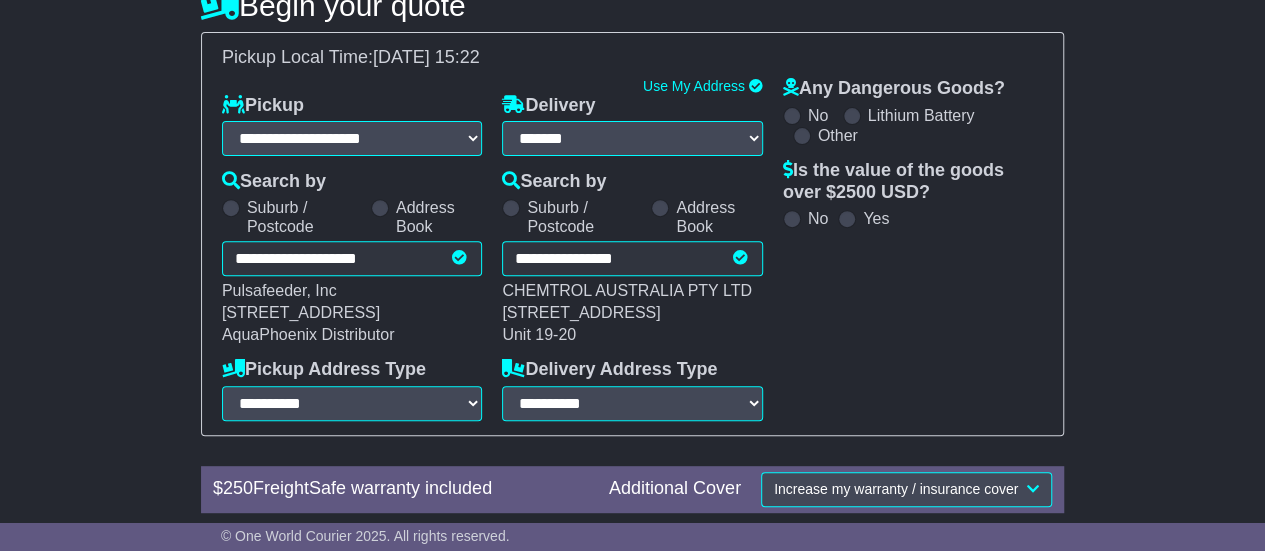 scroll, scrollTop: 352, scrollLeft: 0, axis: vertical 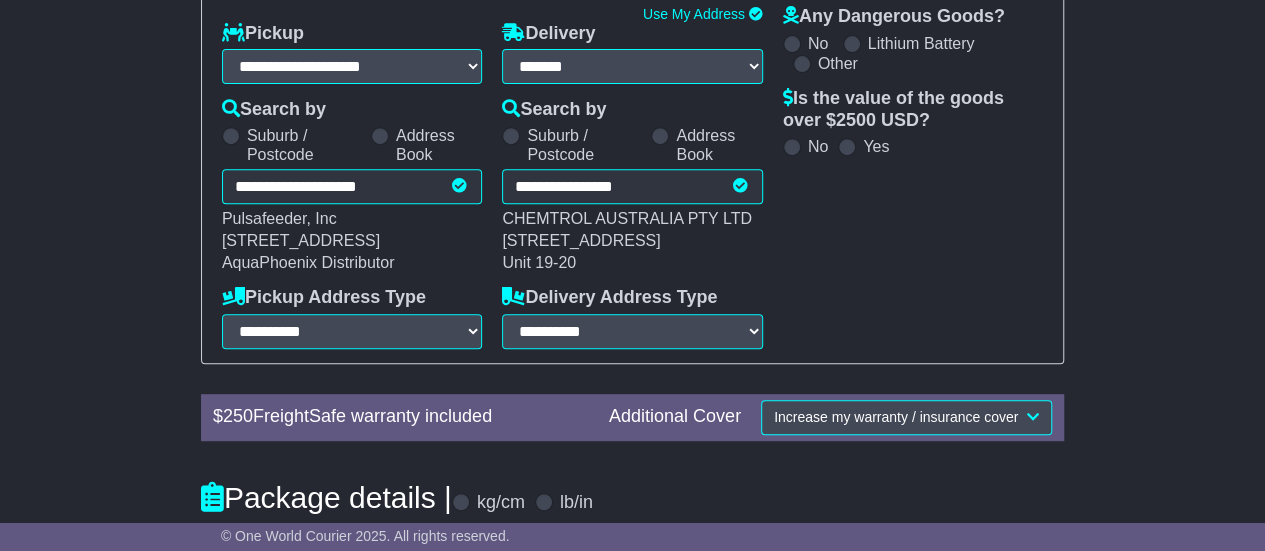 click at bounding box center (792, 147) 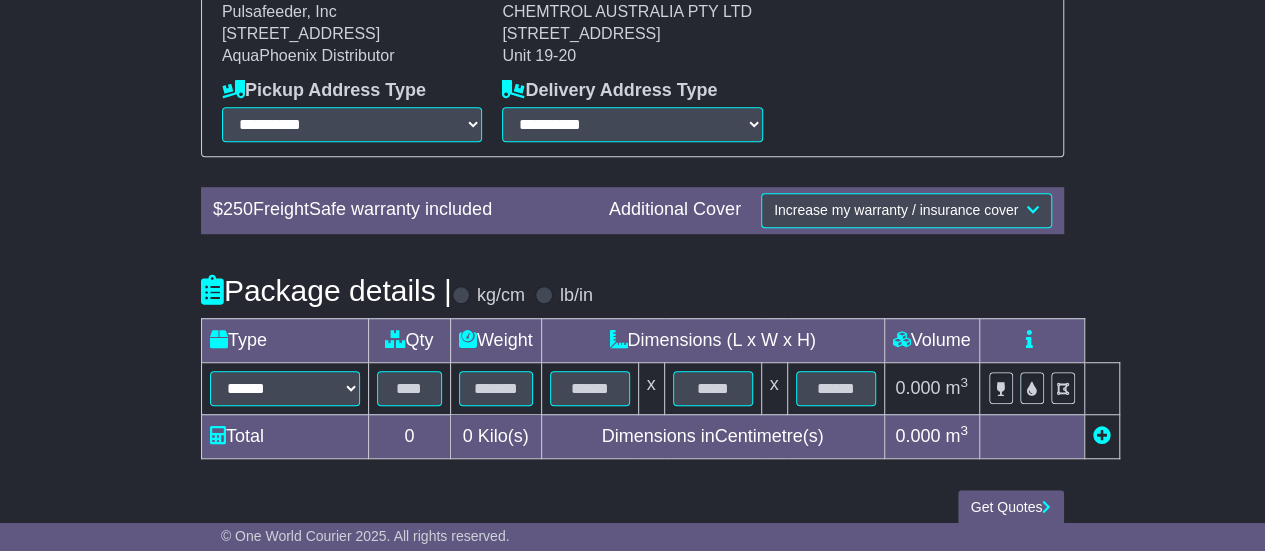 scroll, scrollTop: 578, scrollLeft: 0, axis: vertical 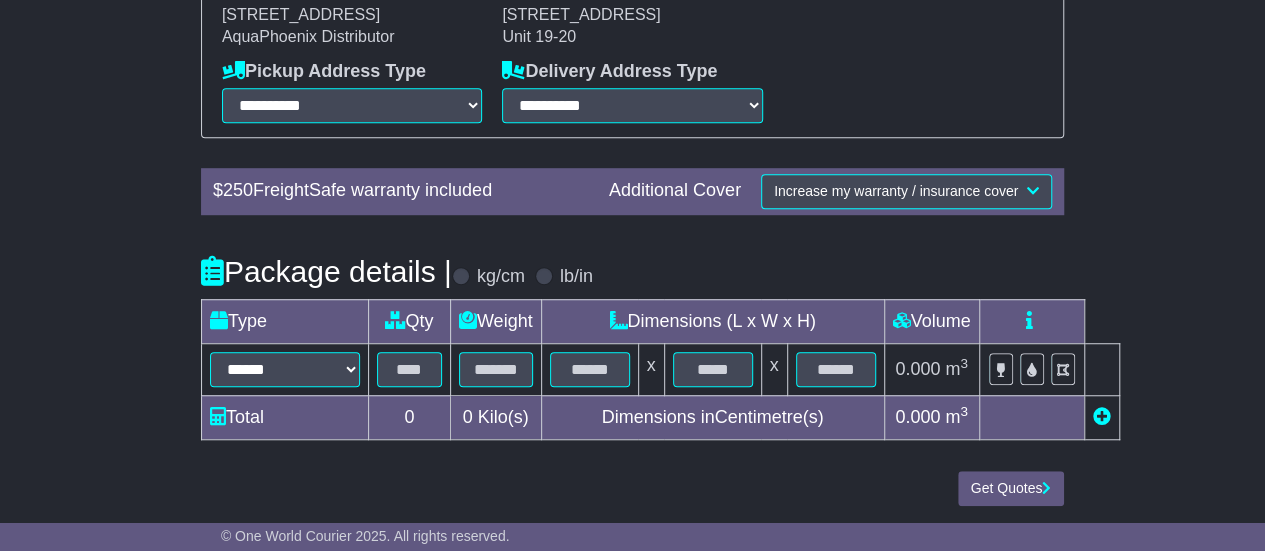 click at bounding box center (544, 276) 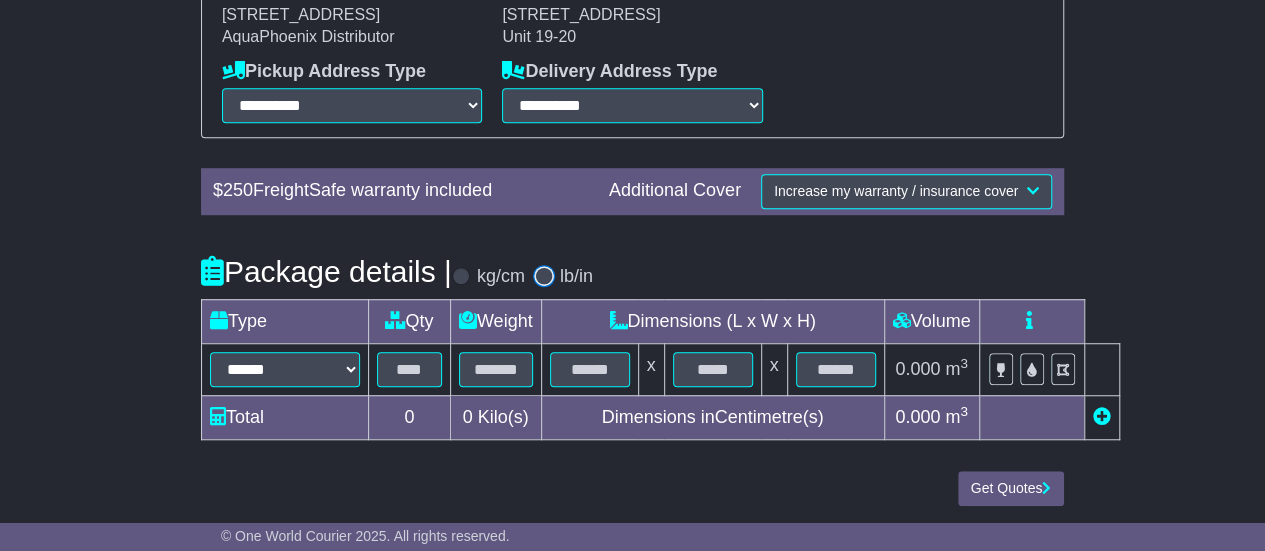 select 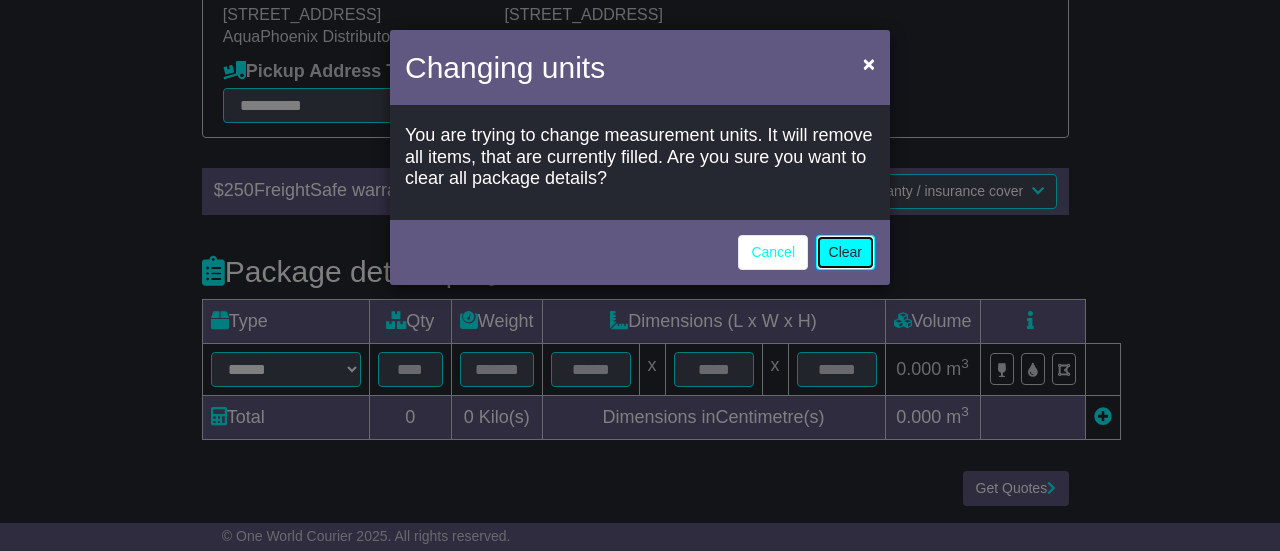 click on "Clear" at bounding box center (845, 252) 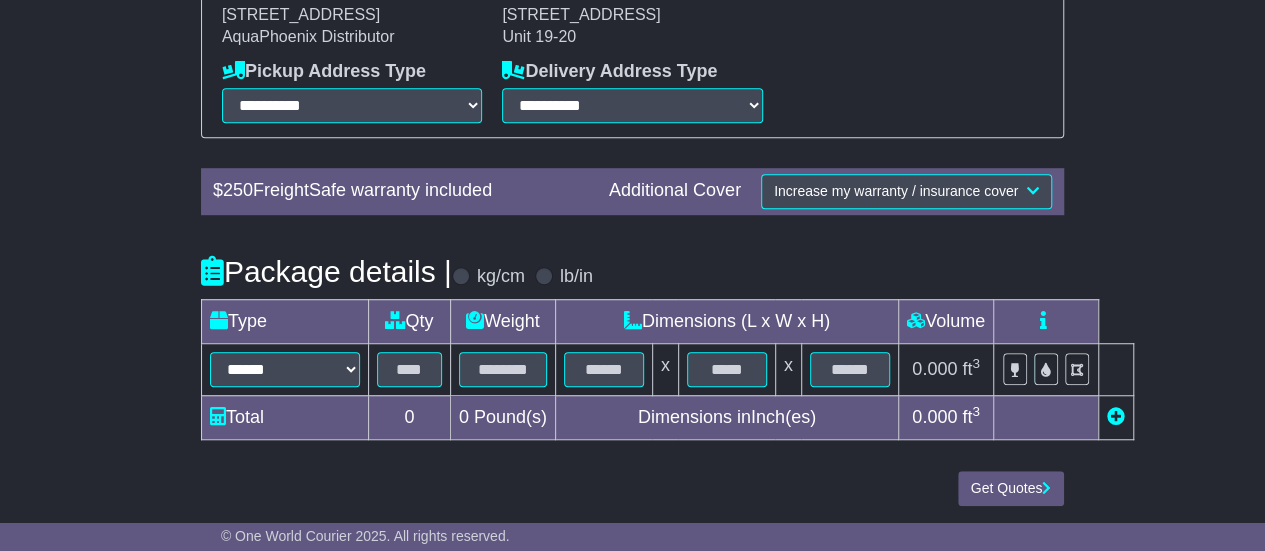 click on "**********" at bounding box center (632, 60) 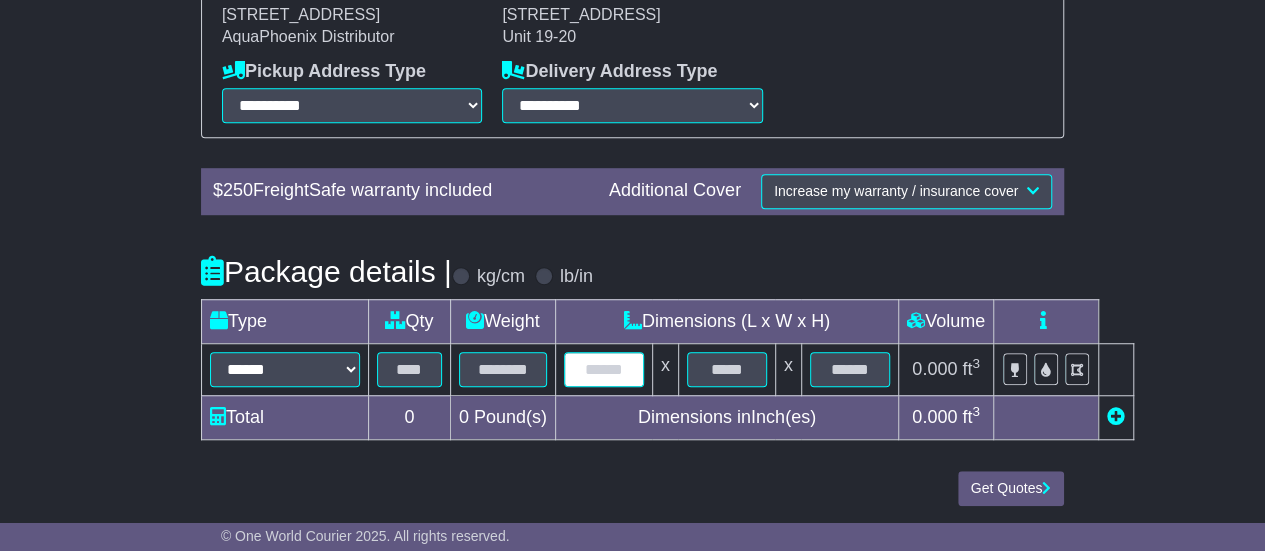 click at bounding box center (604, 369) 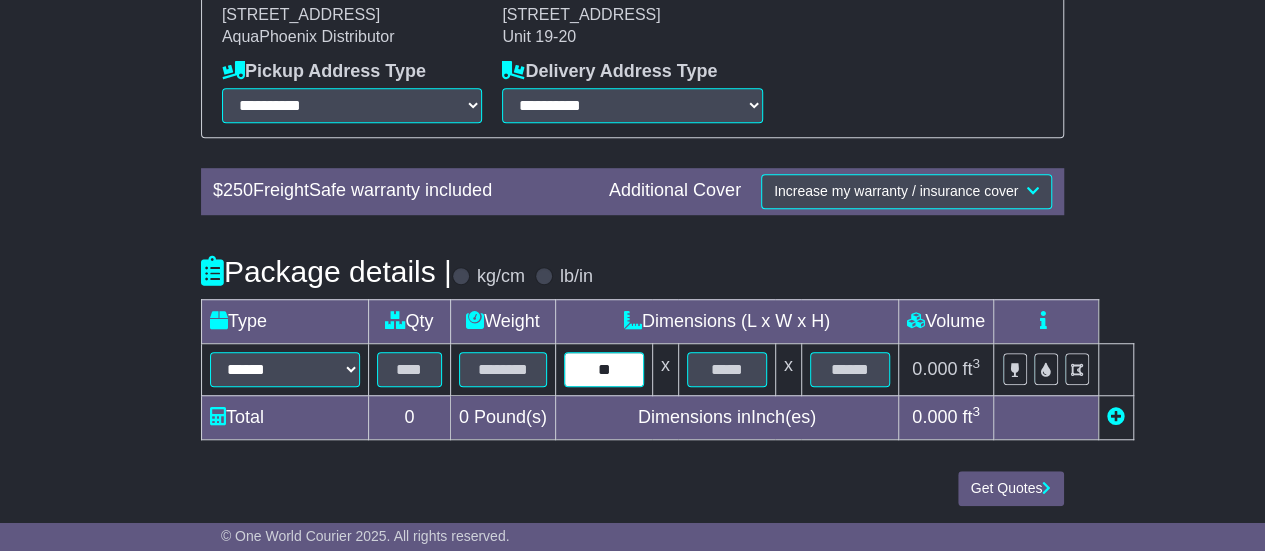 type on "**" 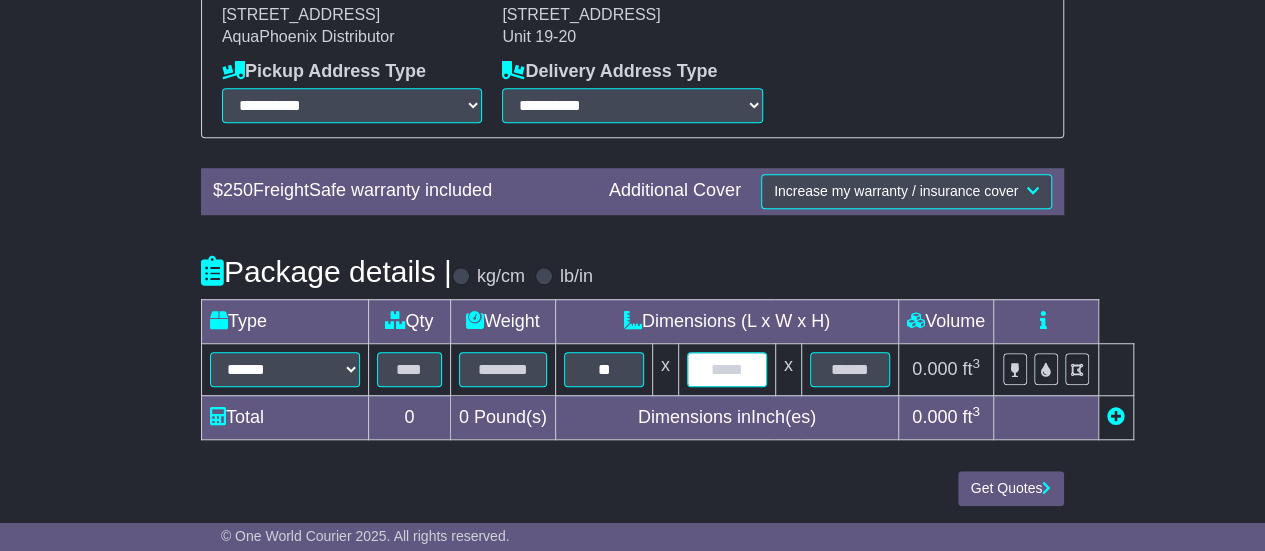 click at bounding box center [727, 369] 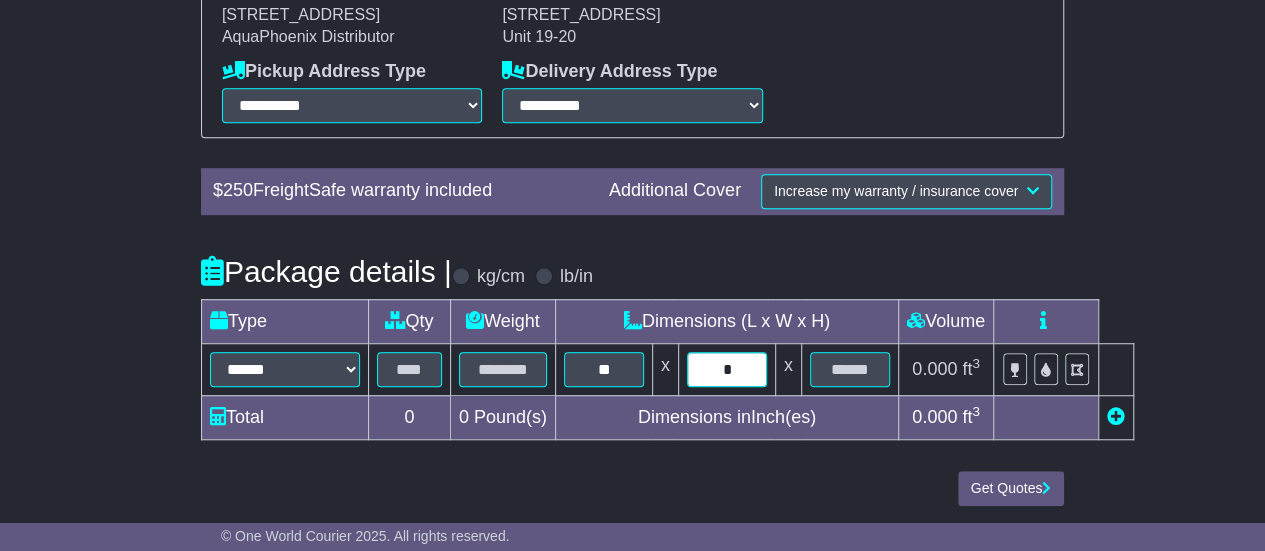 type on "*" 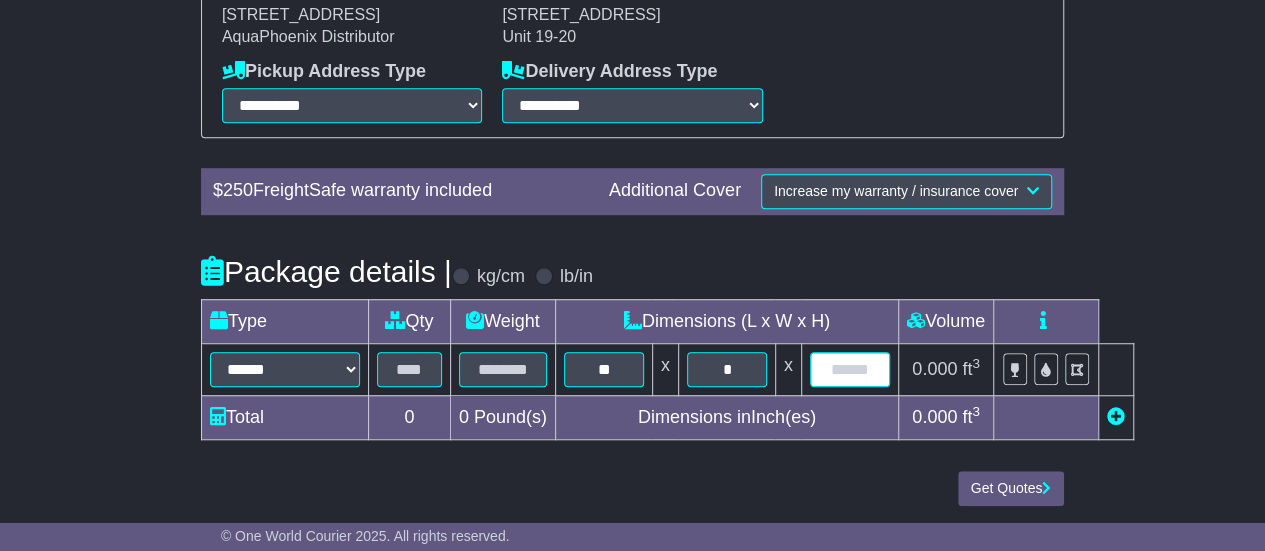 click at bounding box center (850, 369) 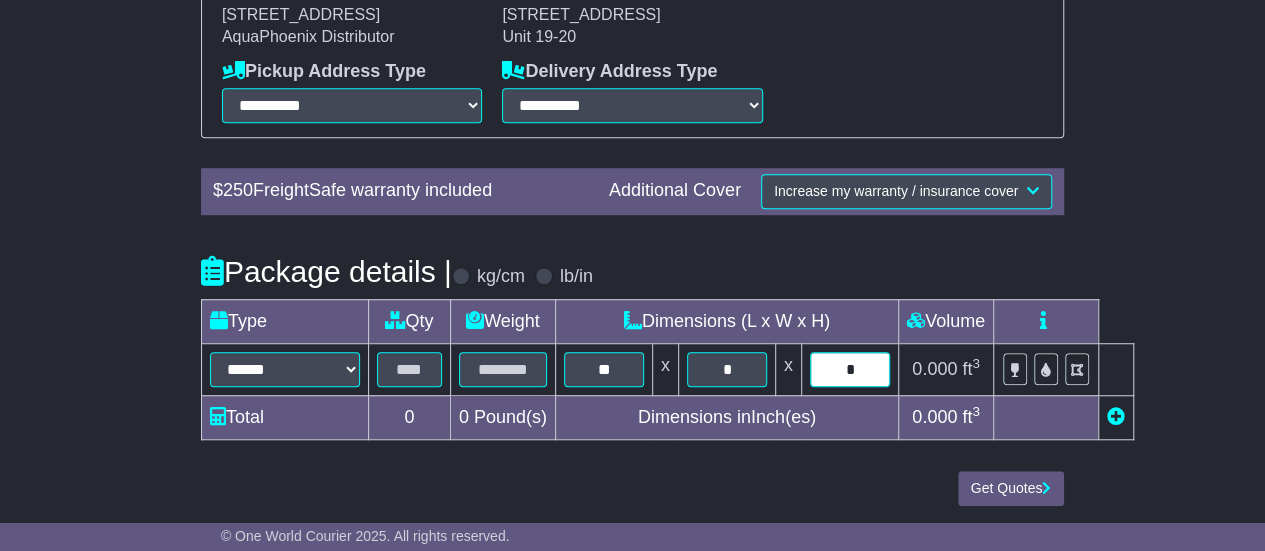 type on "*" 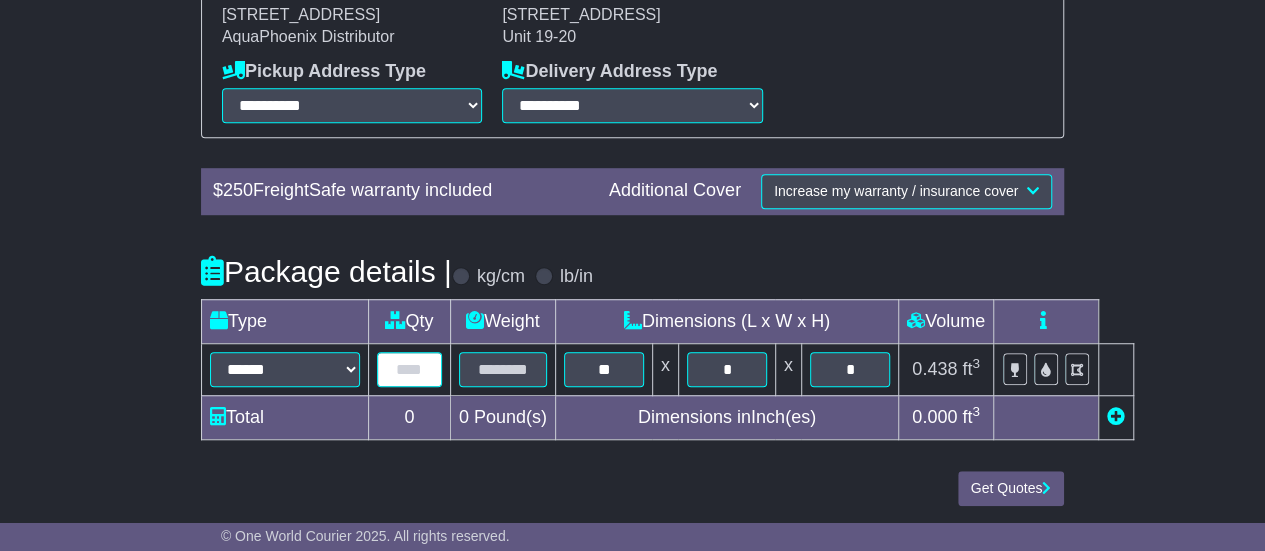 click at bounding box center (409, 369) 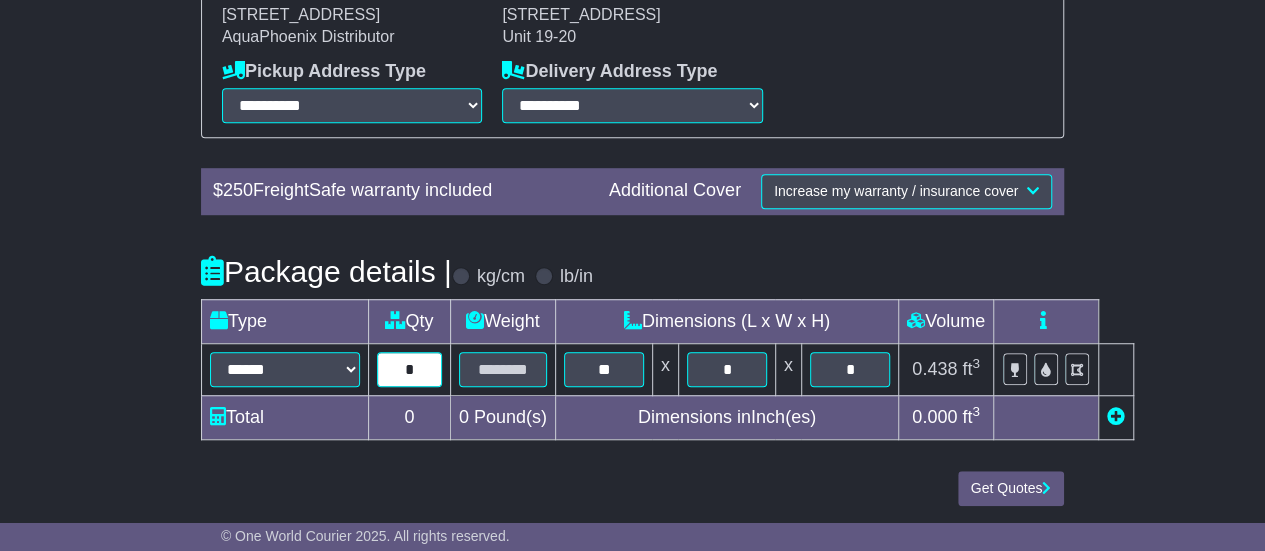 type on "*" 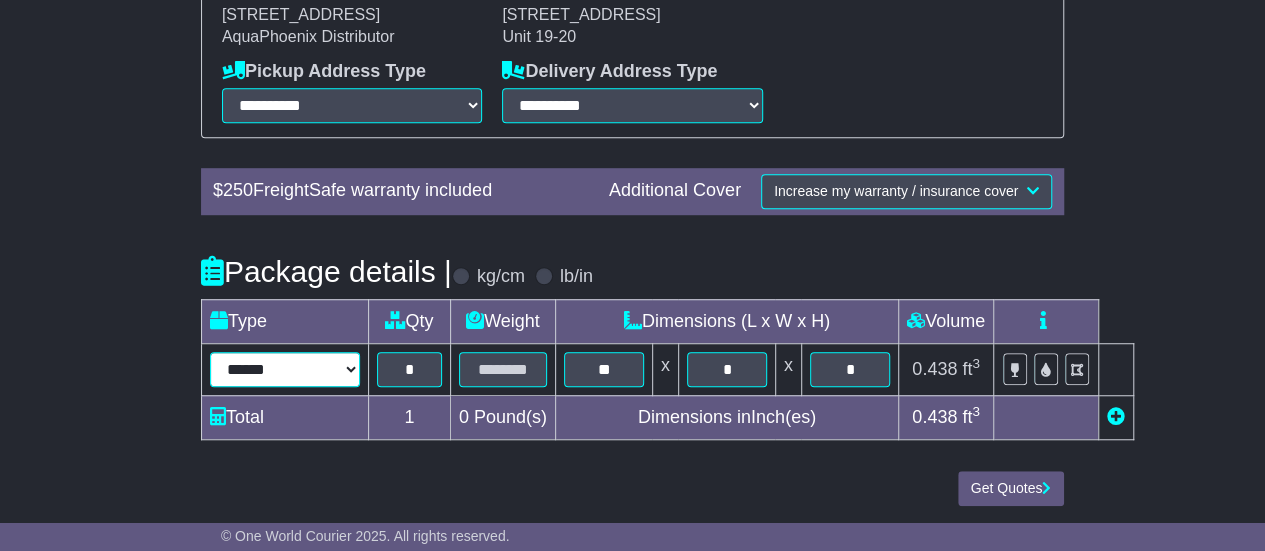 click on "****** ****** *** **** *** ******** ***** **** ****** *******" at bounding box center (285, 369) 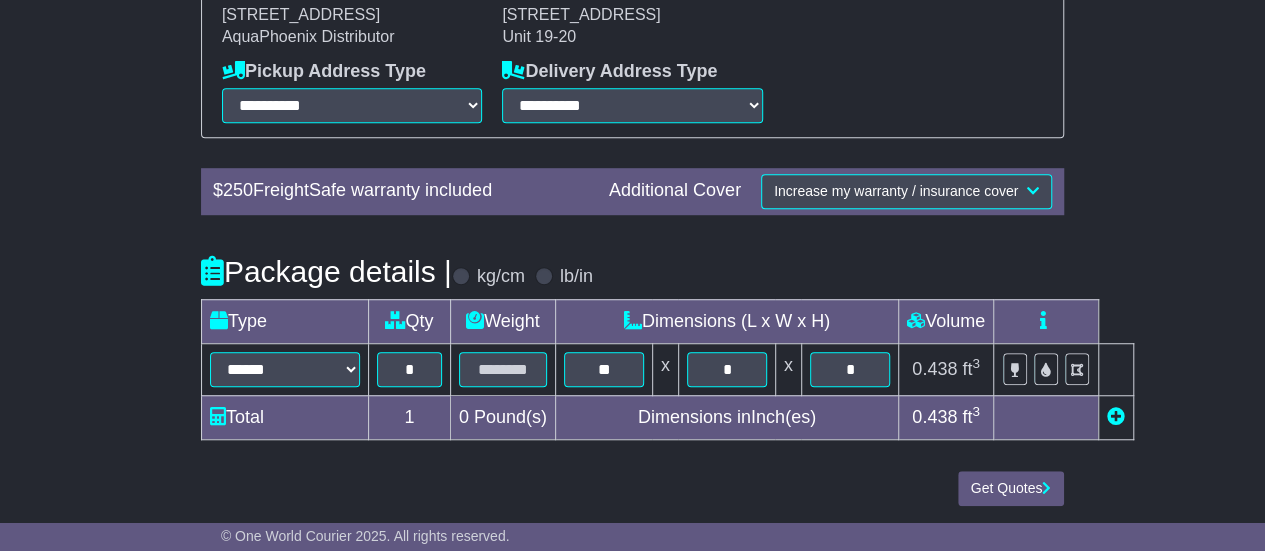 click on "**********" at bounding box center (632, 60) 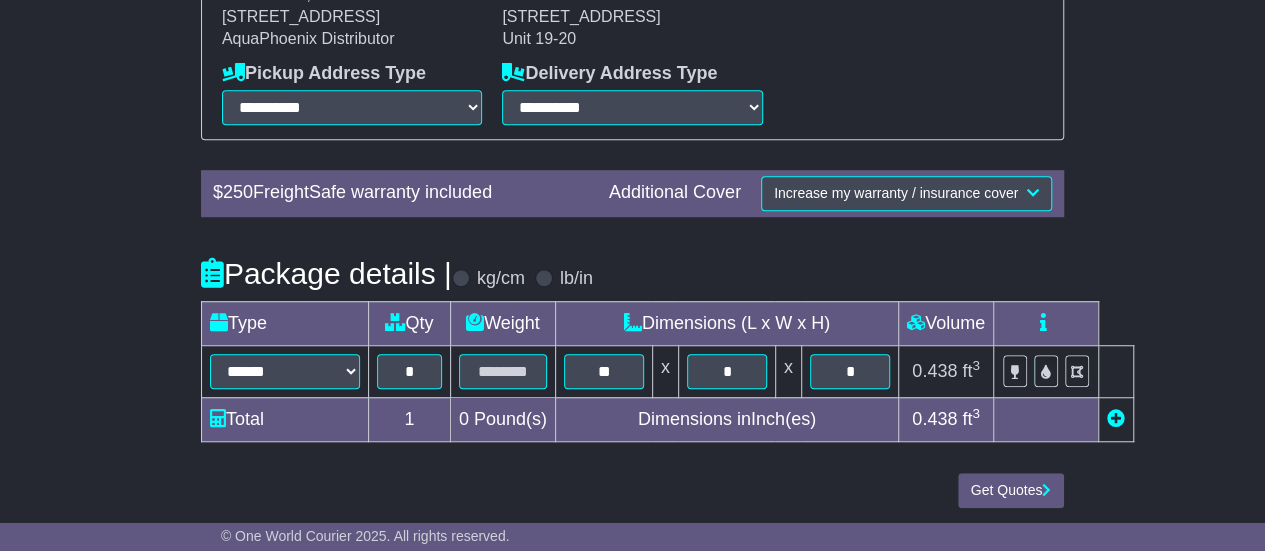 click on "**********" at bounding box center [632, 62] 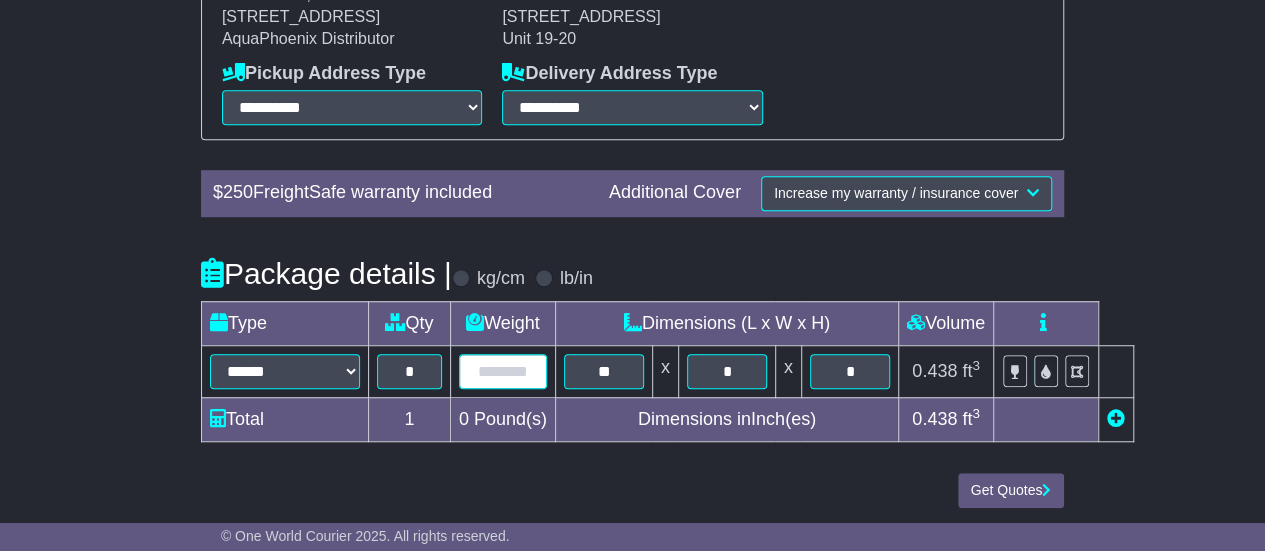click at bounding box center [503, 371] 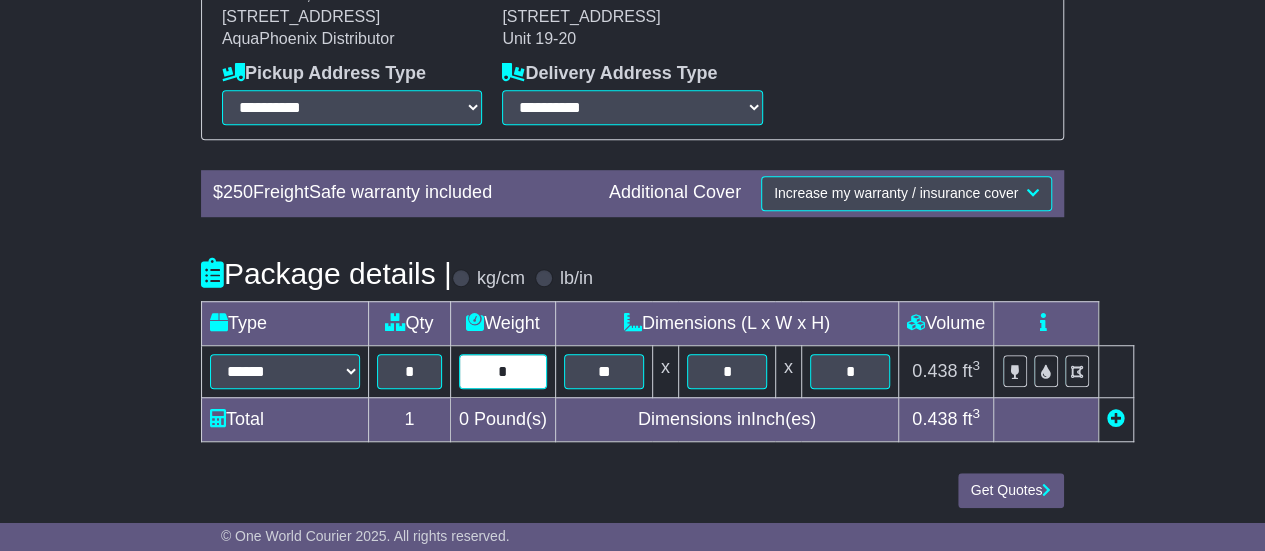 type on "*" 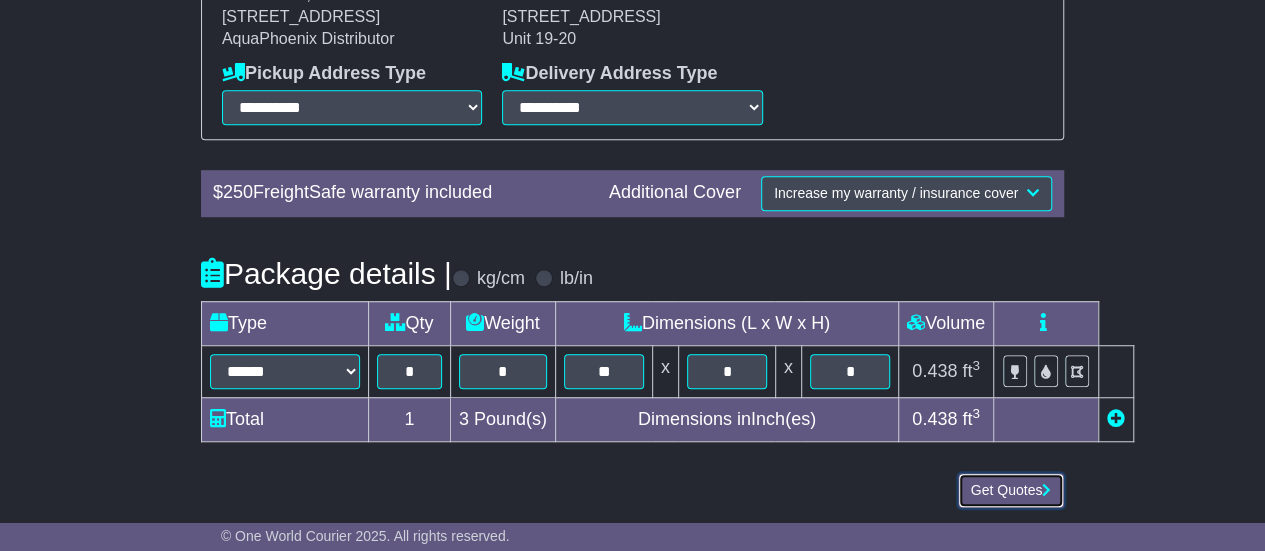click on "Get Quotes" at bounding box center (1011, 490) 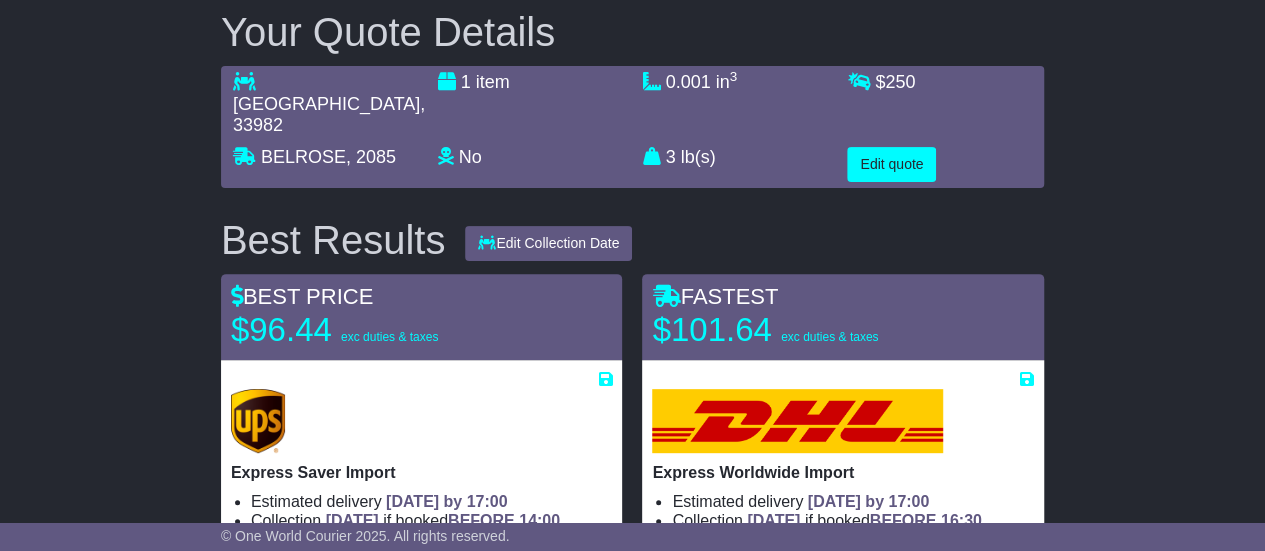 scroll, scrollTop: 212, scrollLeft: 0, axis: vertical 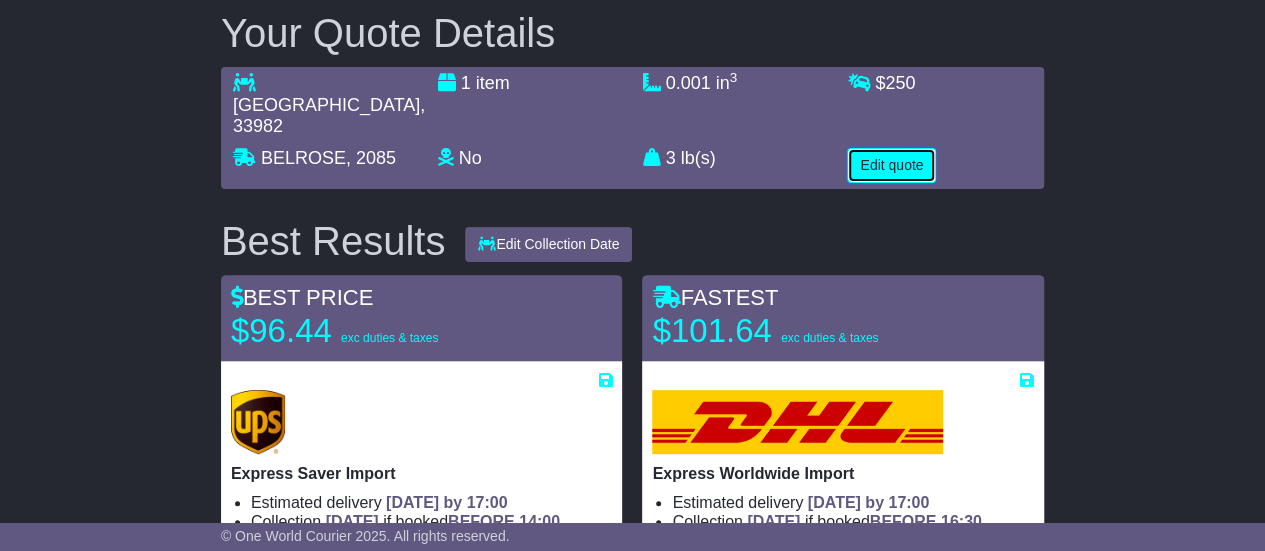 click on "Edit quote" at bounding box center [891, 165] 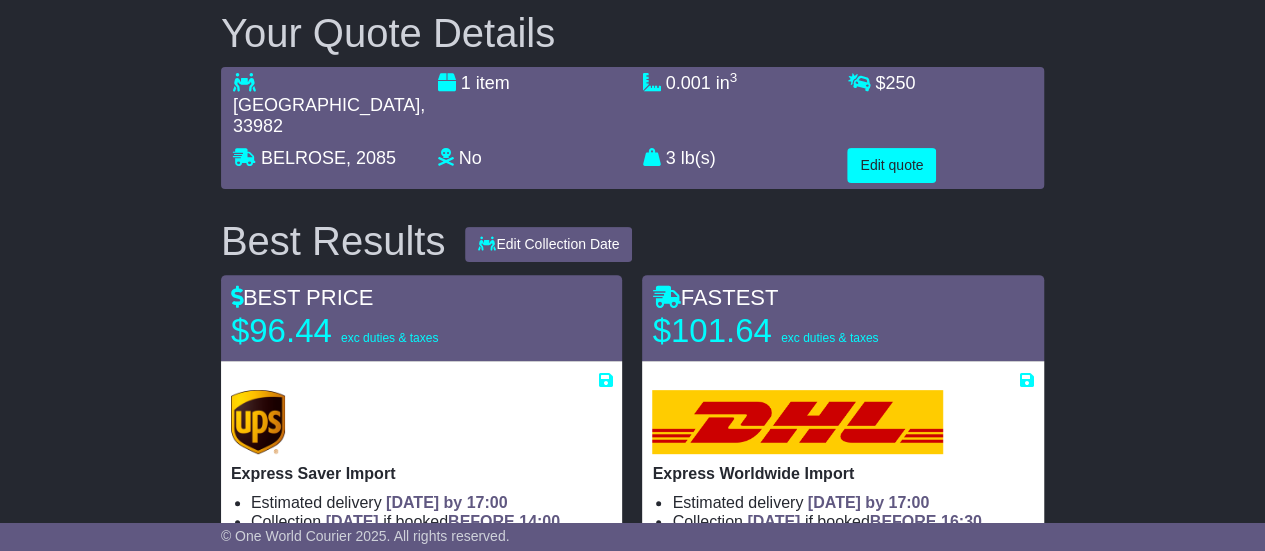 select on "***" 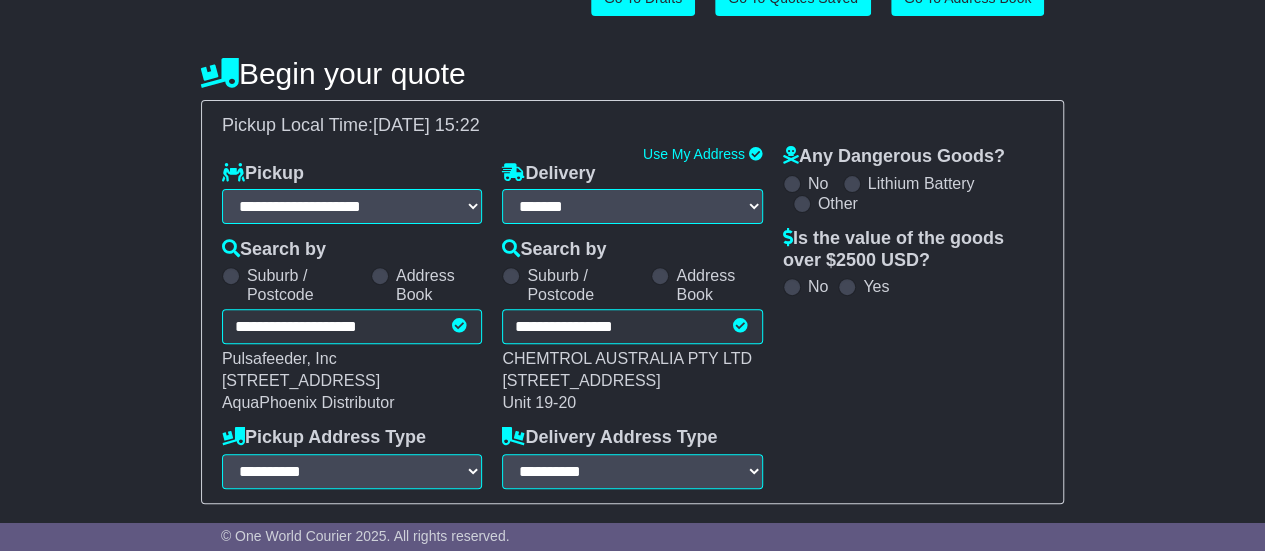 scroll, scrollTop: 578, scrollLeft: 0, axis: vertical 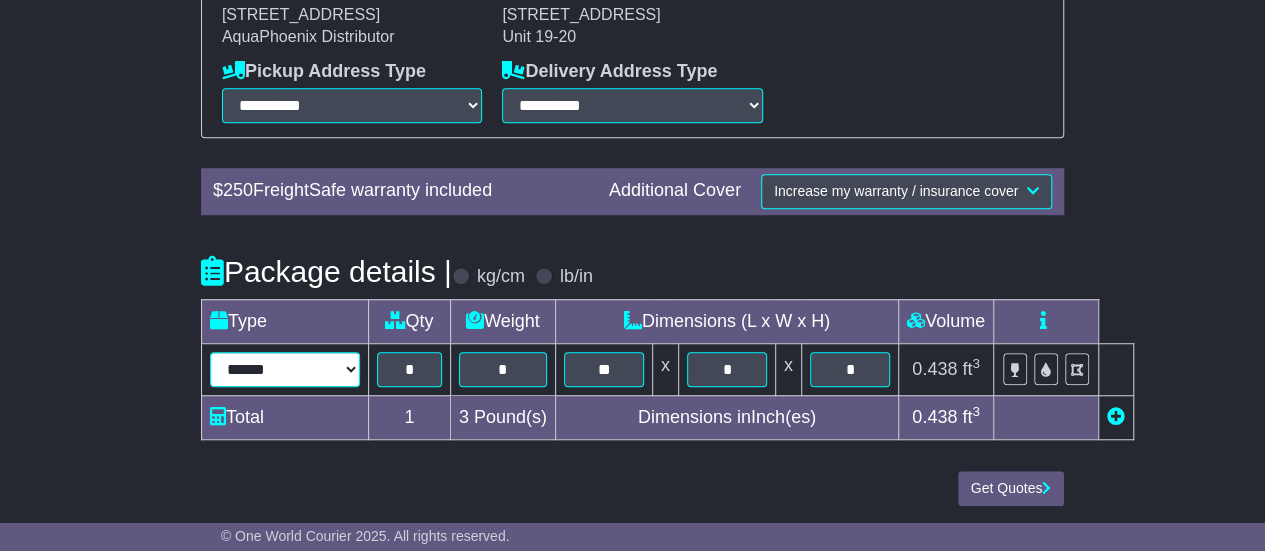 click on "****** ****** *** **** *** ******** ***** **** ****** *******" at bounding box center [285, 369] 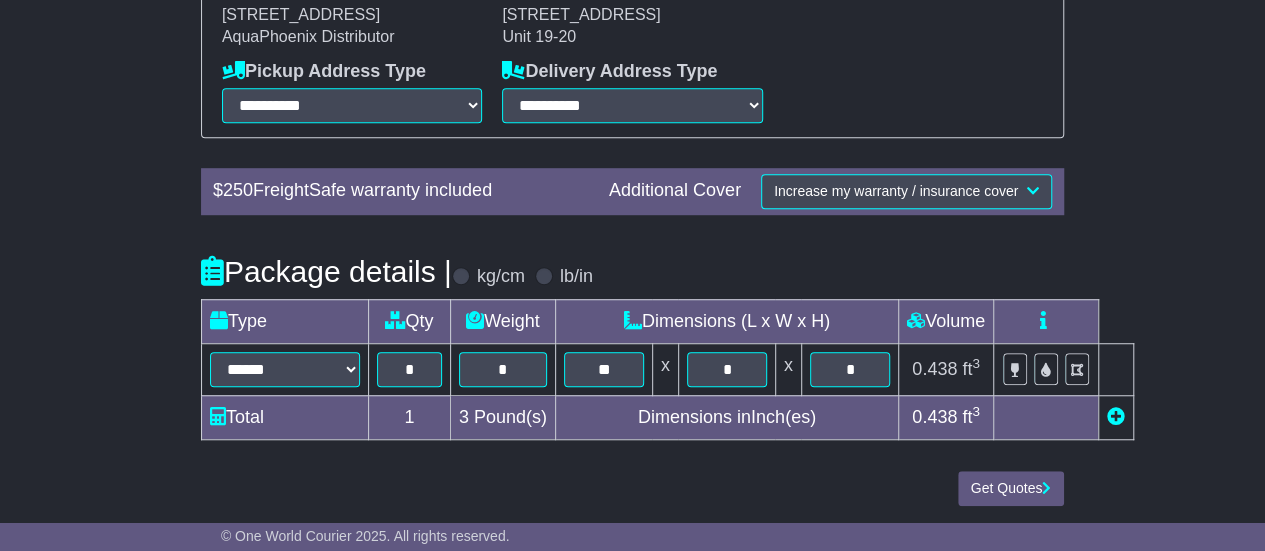 click on "**********" at bounding box center (632, 60) 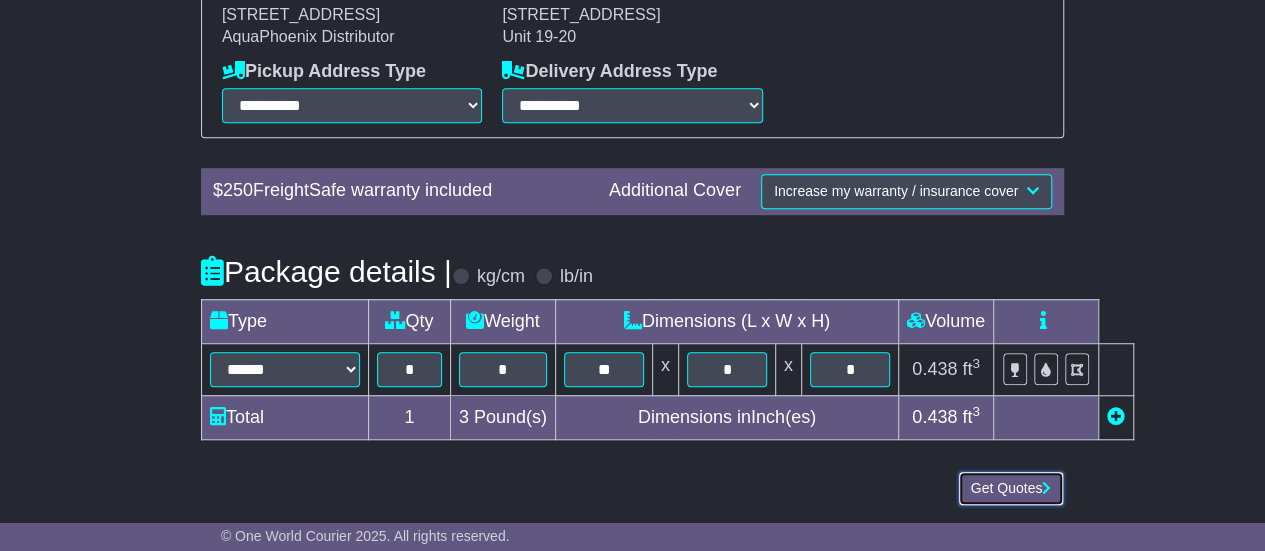 click on "Get Quotes" at bounding box center [1011, 488] 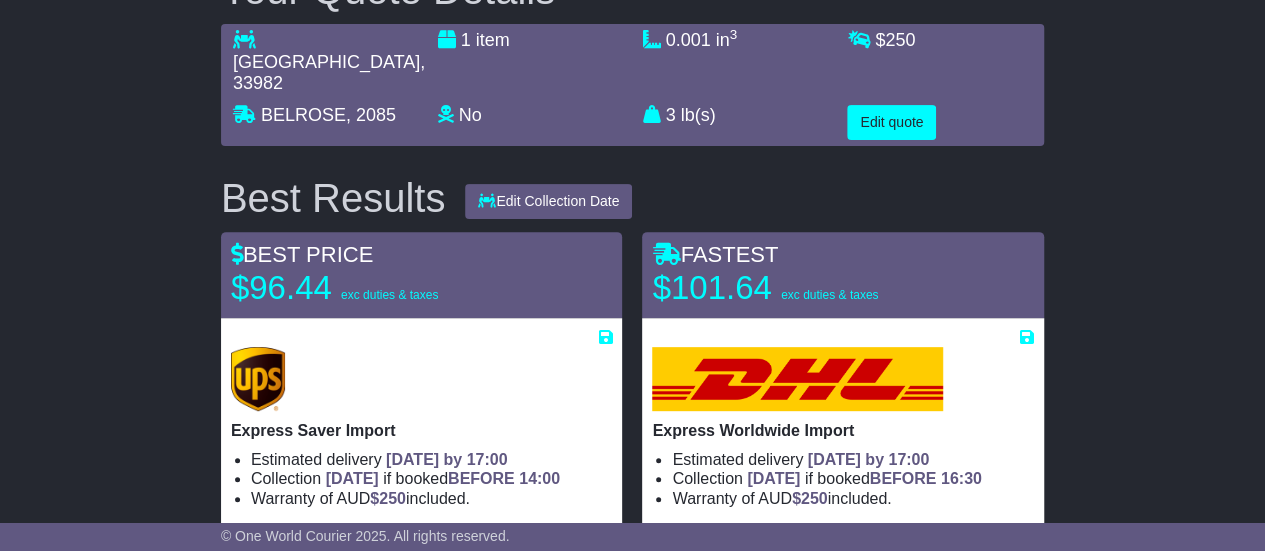 scroll, scrollTop: 276, scrollLeft: 0, axis: vertical 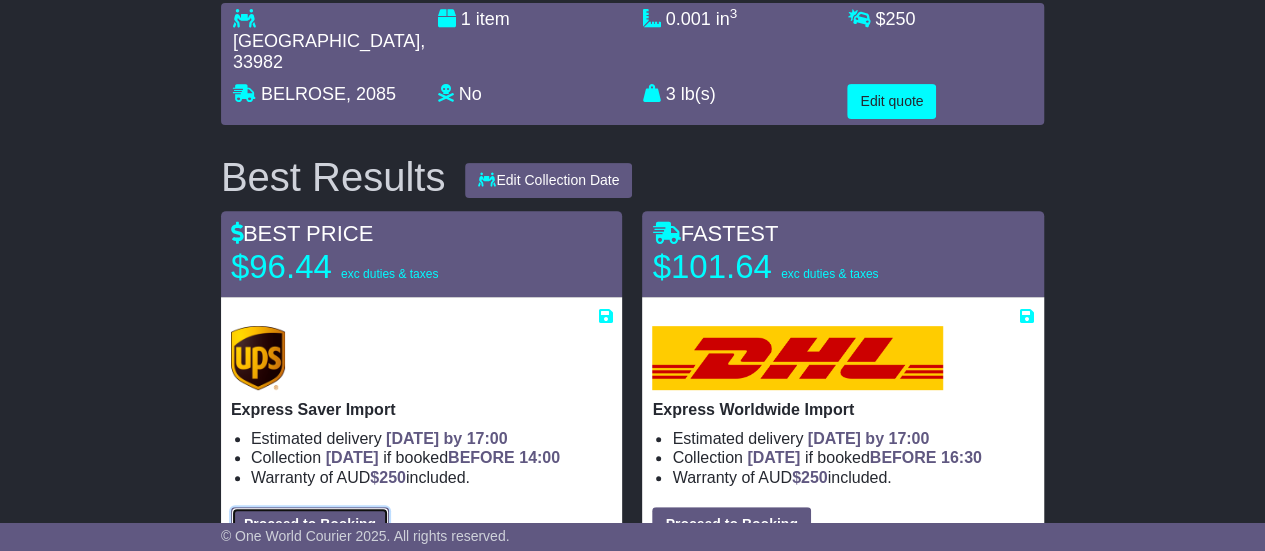 click on "Proceed to Booking" at bounding box center (310, 524) 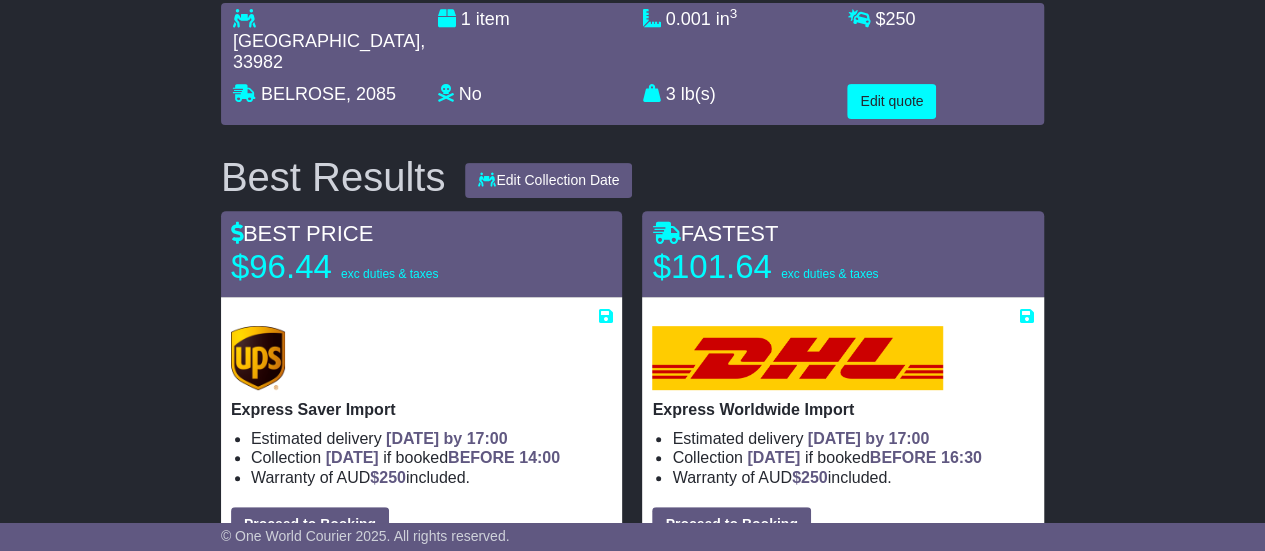 select on "***" 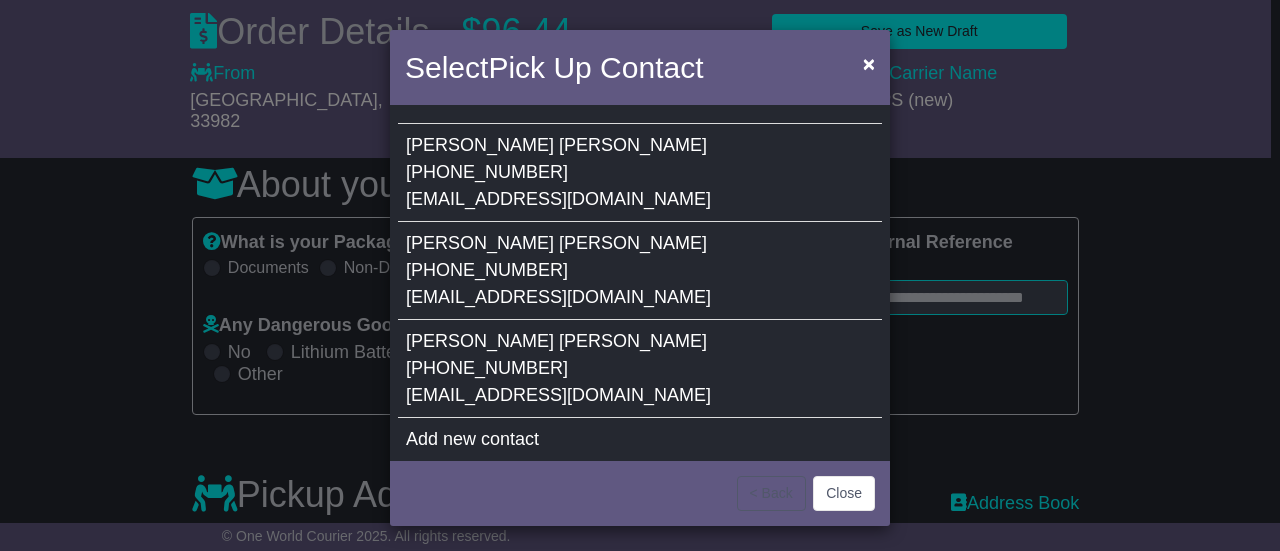 click on "[PHONE_NUMBER]" at bounding box center (487, 368) 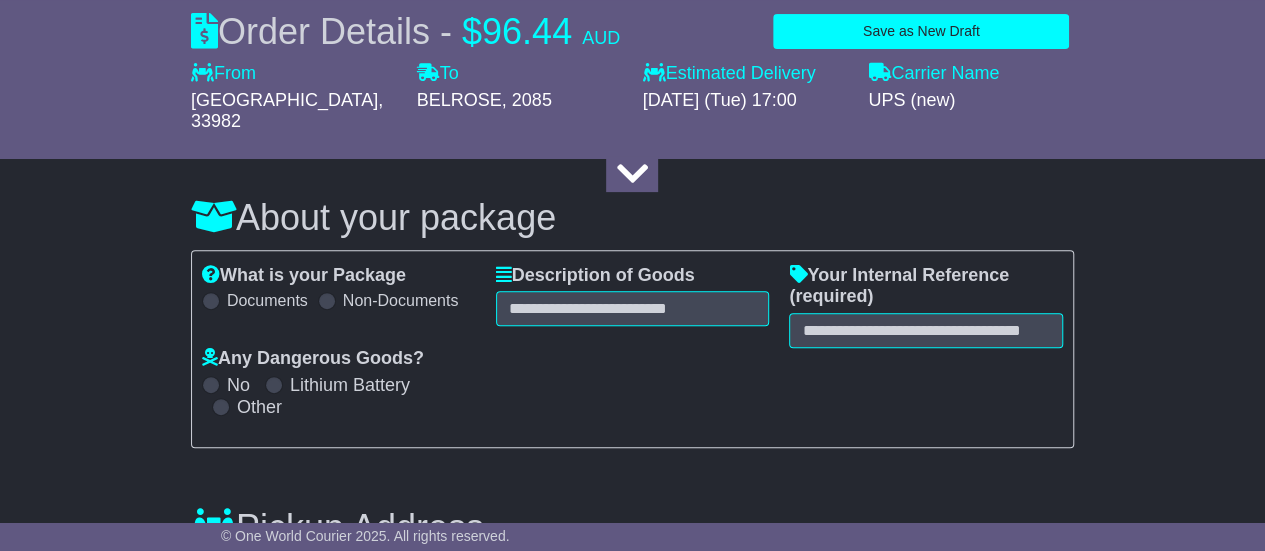 scroll, scrollTop: 242, scrollLeft: 0, axis: vertical 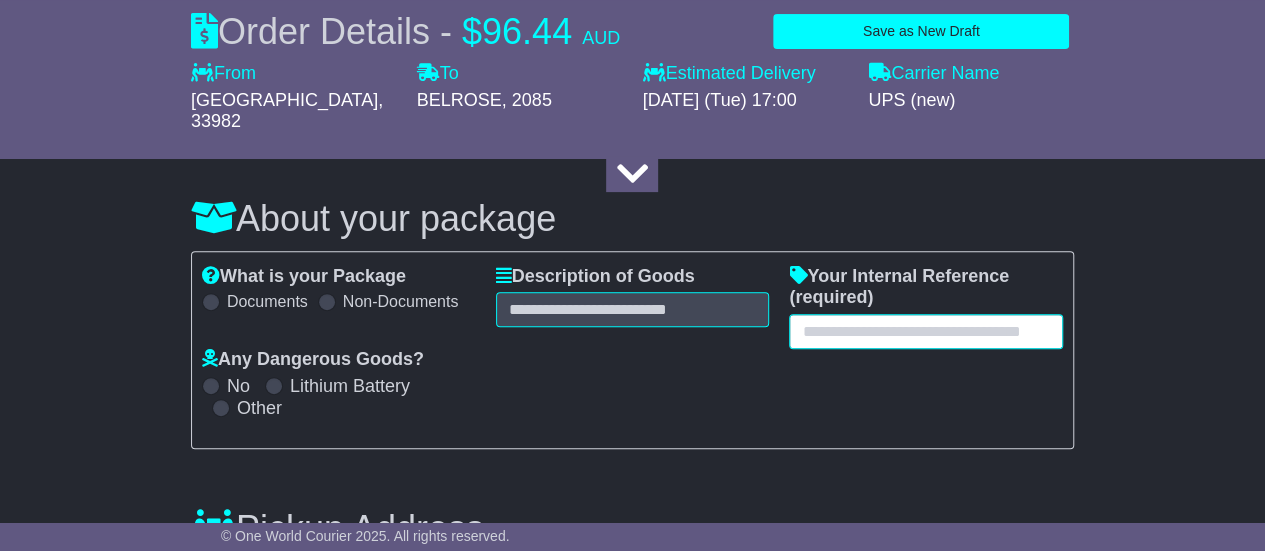click at bounding box center (926, 331) 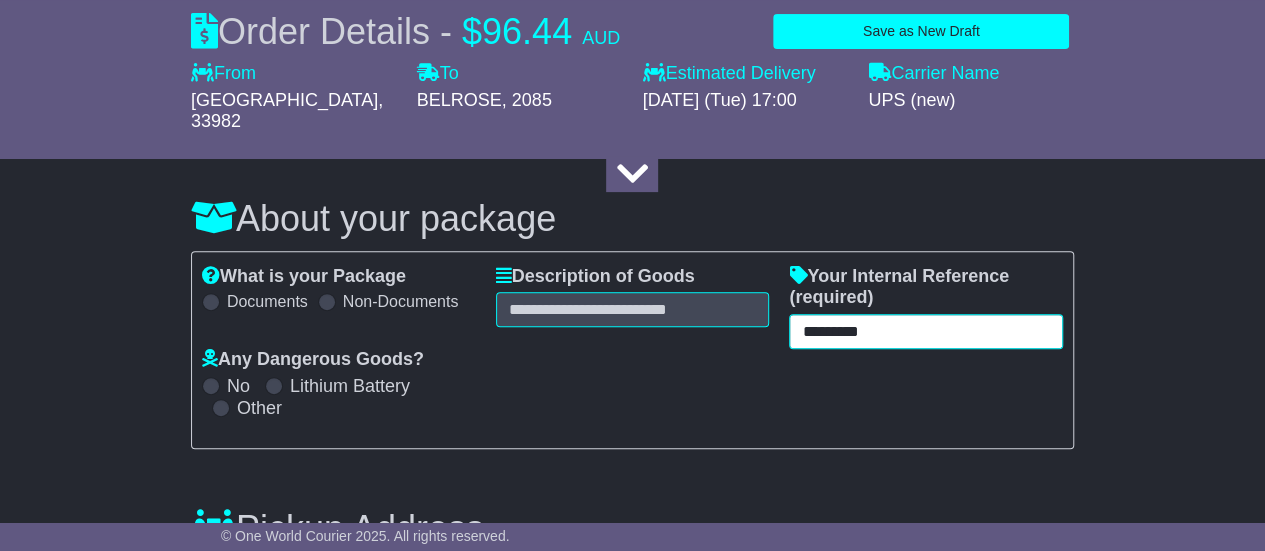 type on "*********" 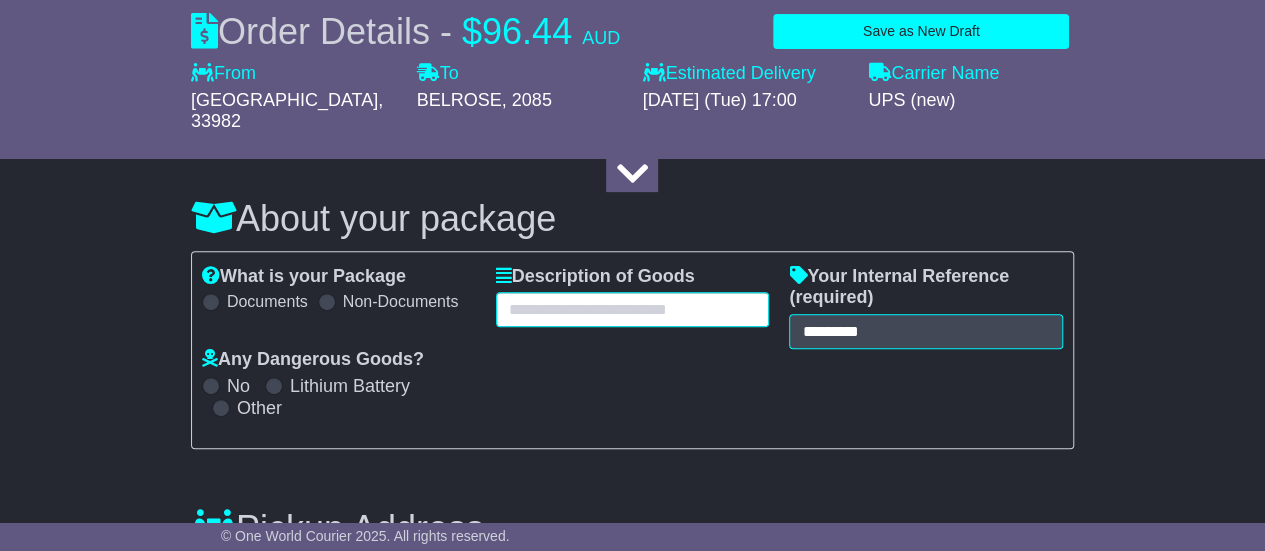 click at bounding box center [633, 309] 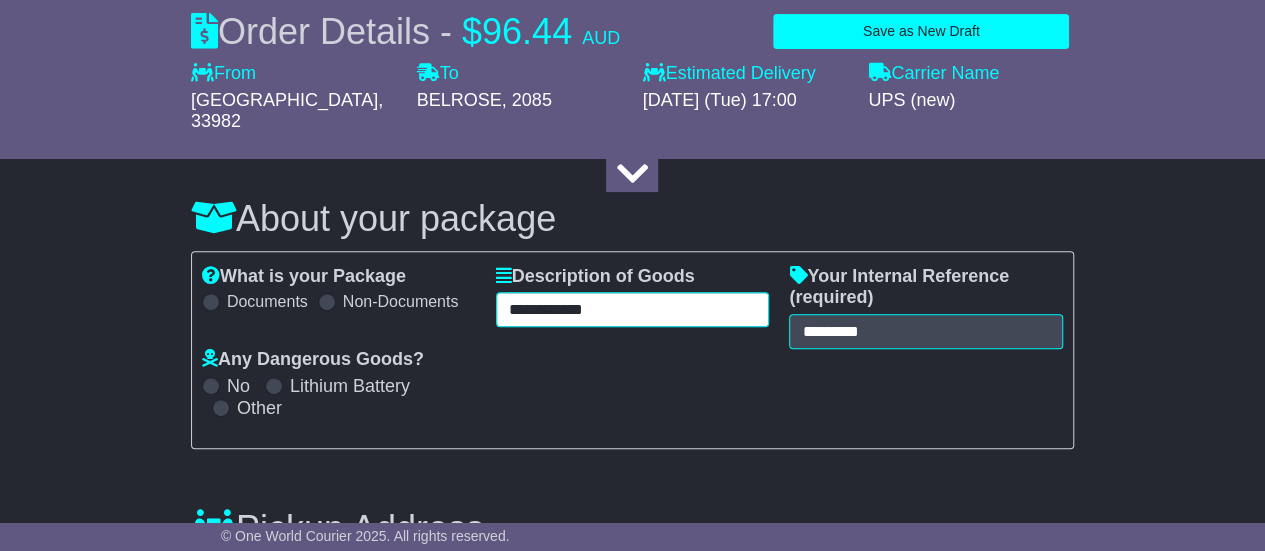 click on "**********" at bounding box center (633, 309) 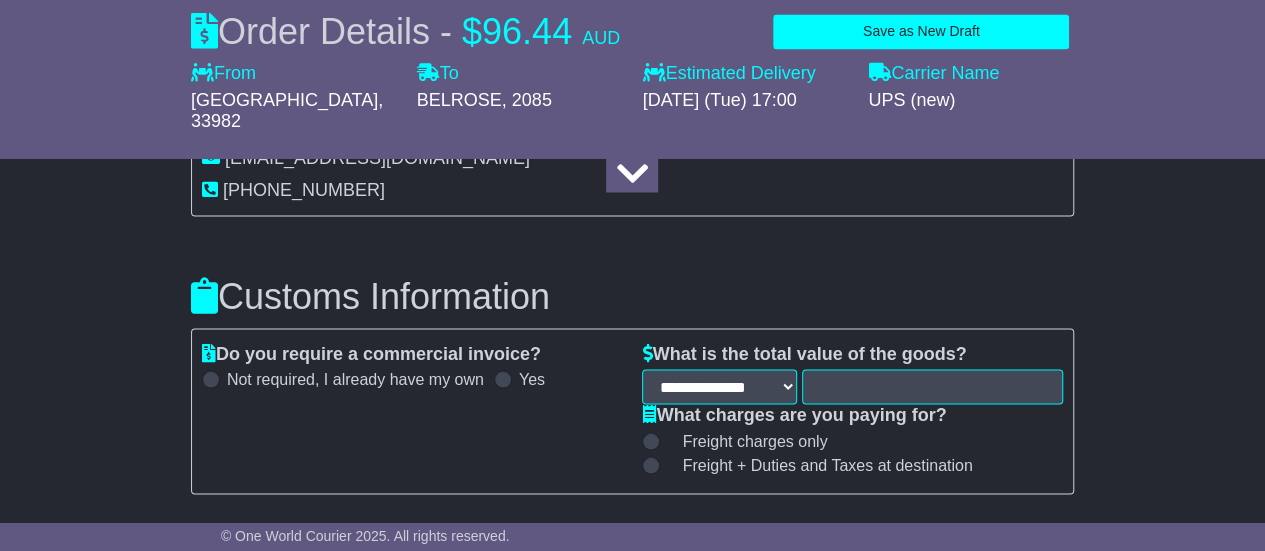 scroll, scrollTop: 1684, scrollLeft: 0, axis: vertical 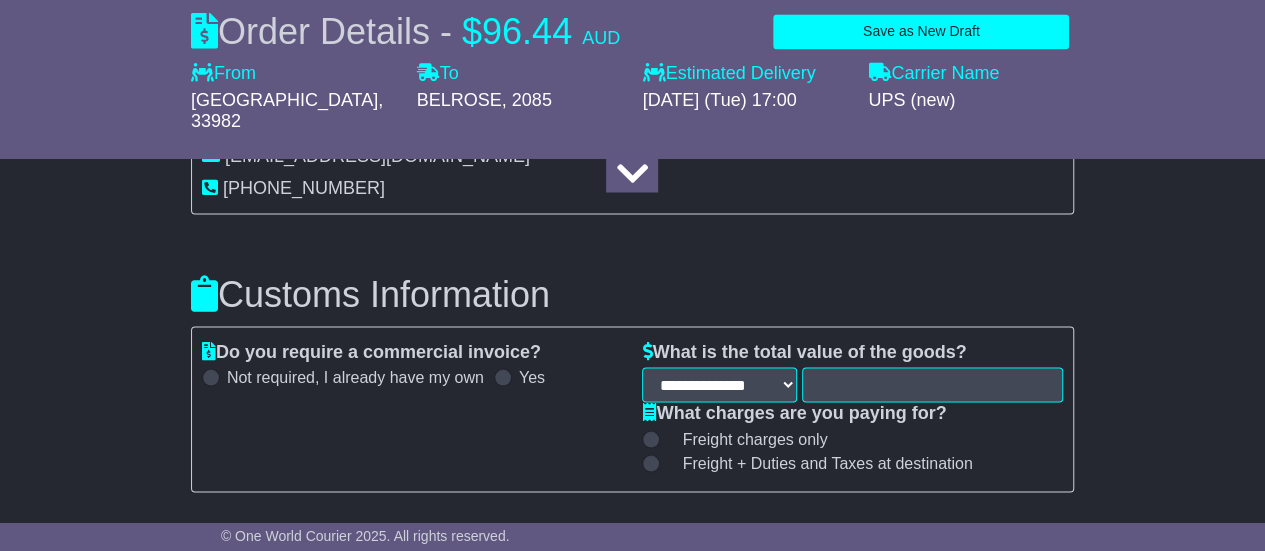 type on "**********" 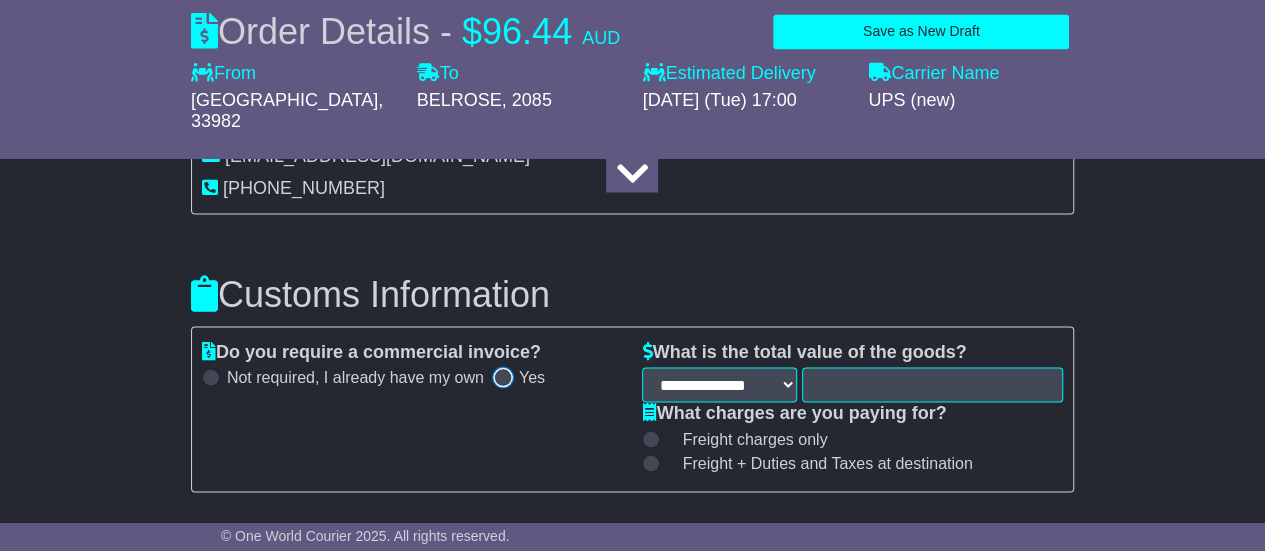 select on "***" 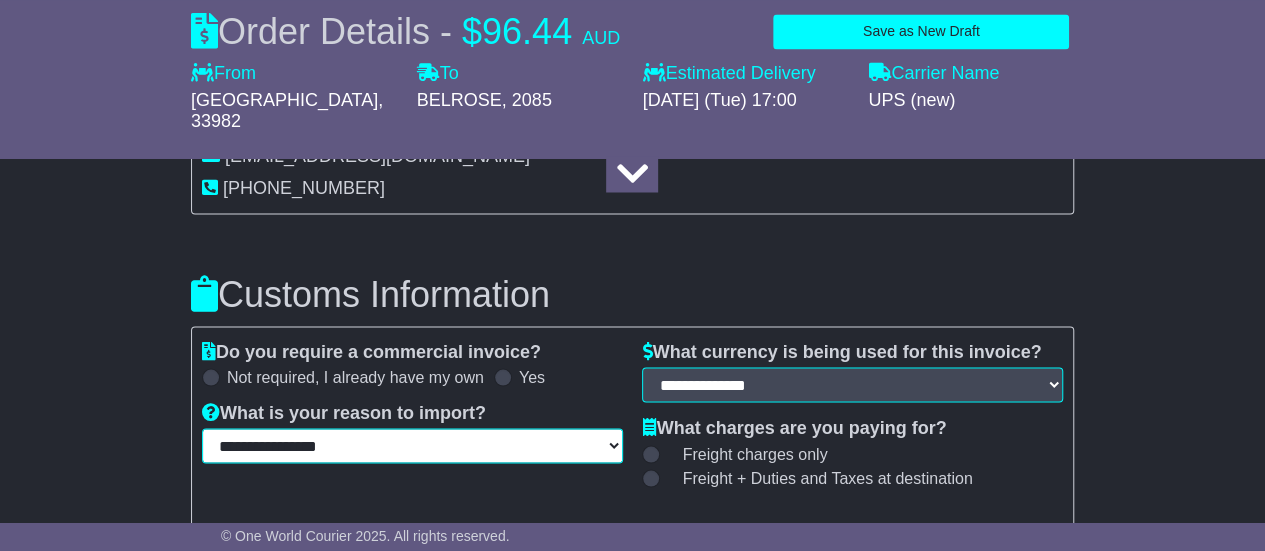 click on "**********" at bounding box center [412, 445] 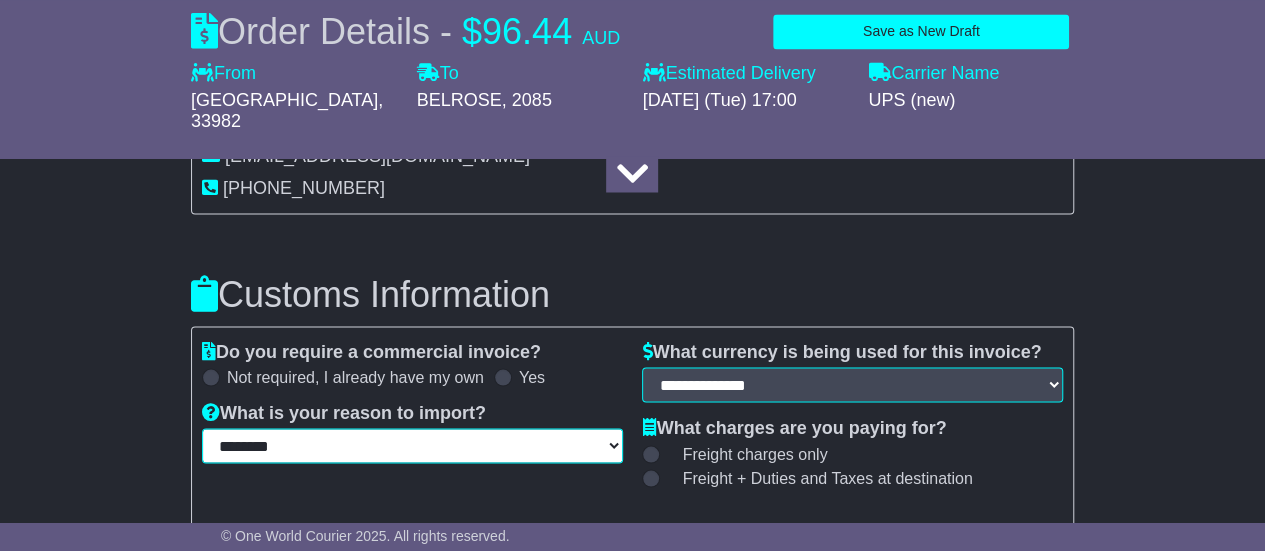 click on "**********" at bounding box center (412, 445) 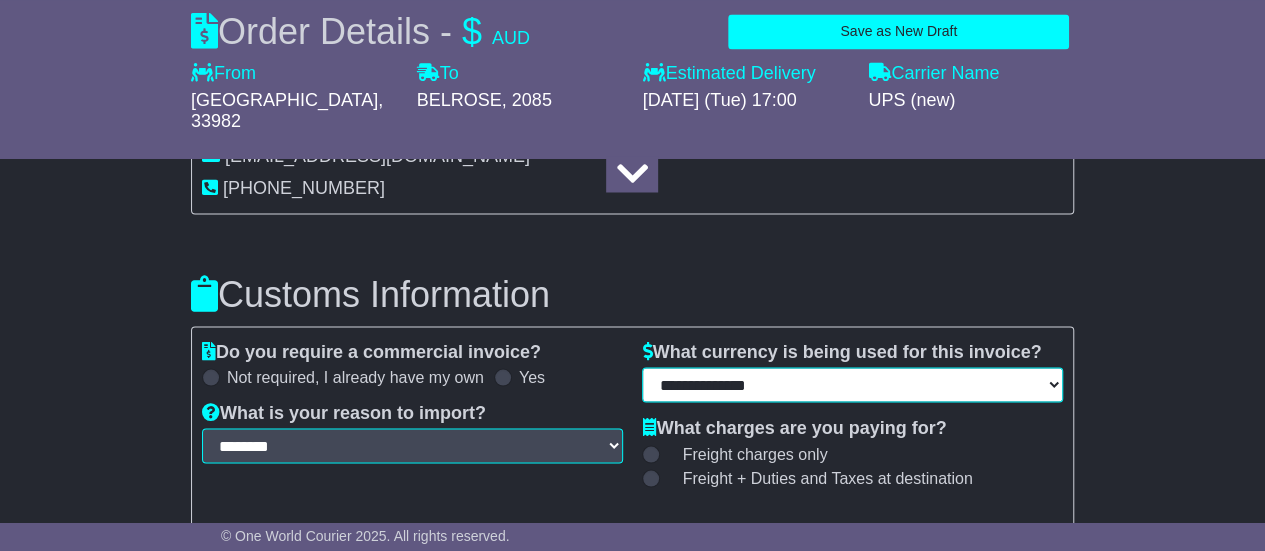 click on "**********" at bounding box center (852, 384) 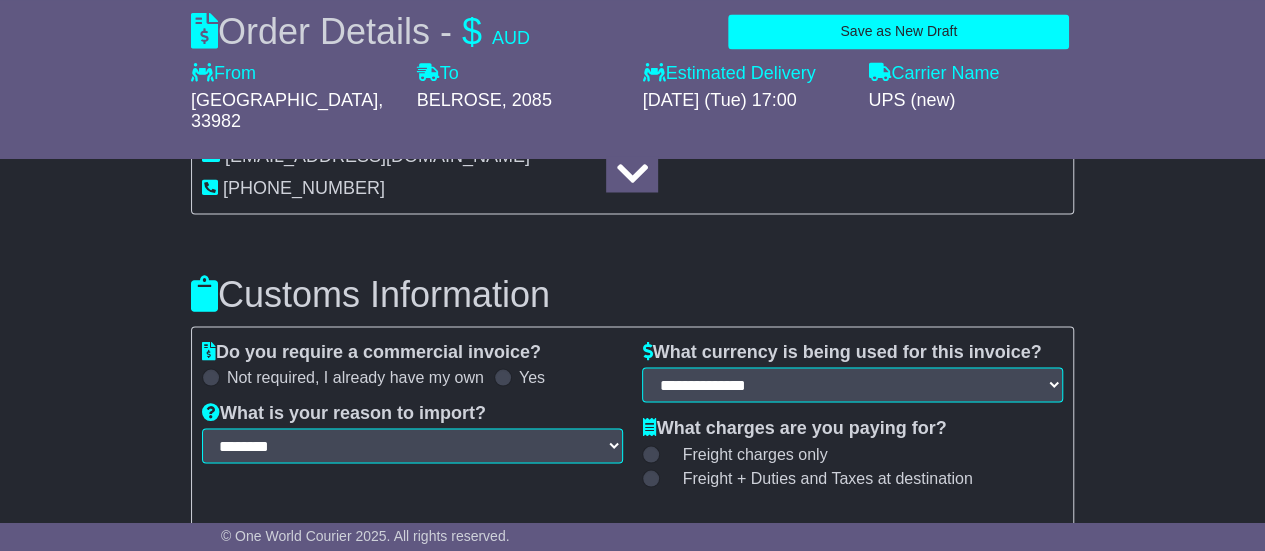 click on "**********" at bounding box center (632, 474) 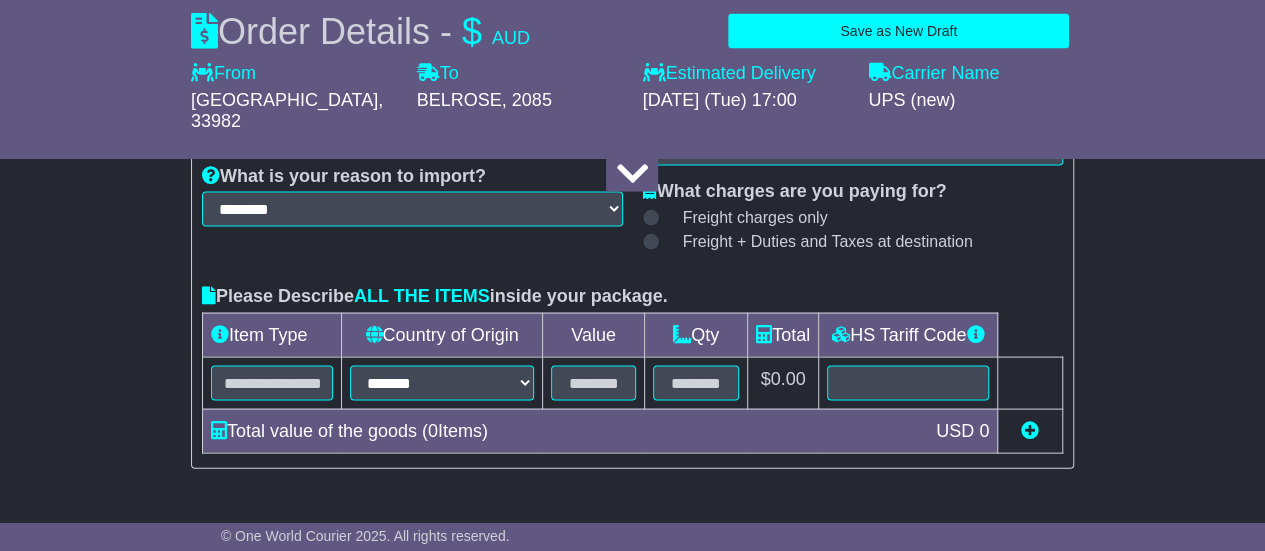 scroll, scrollTop: 1921, scrollLeft: 0, axis: vertical 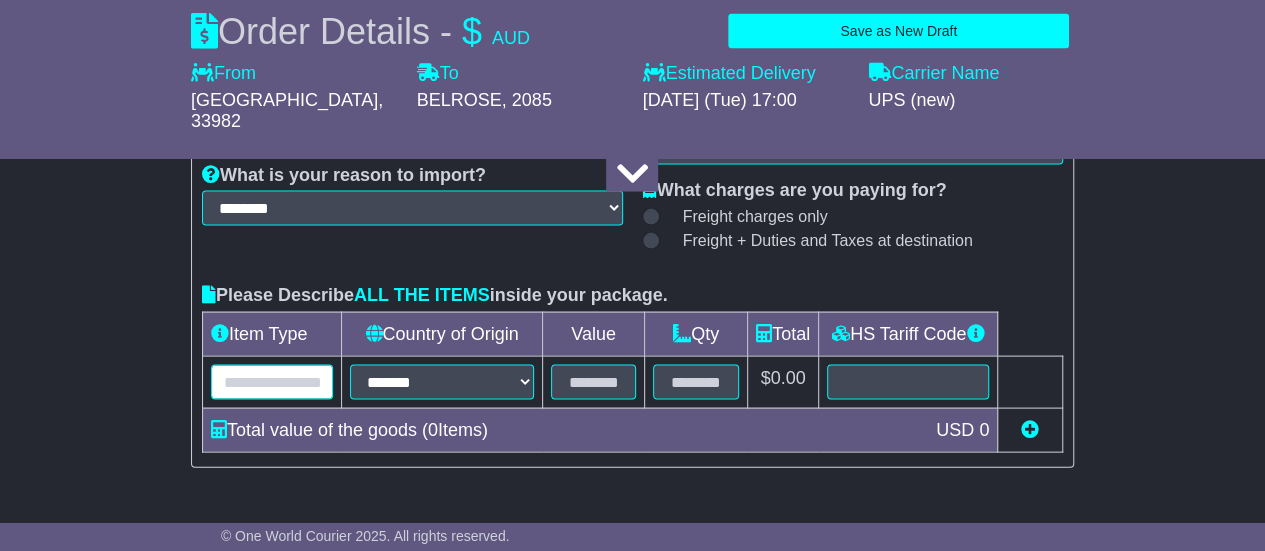 click at bounding box center (272, 382) 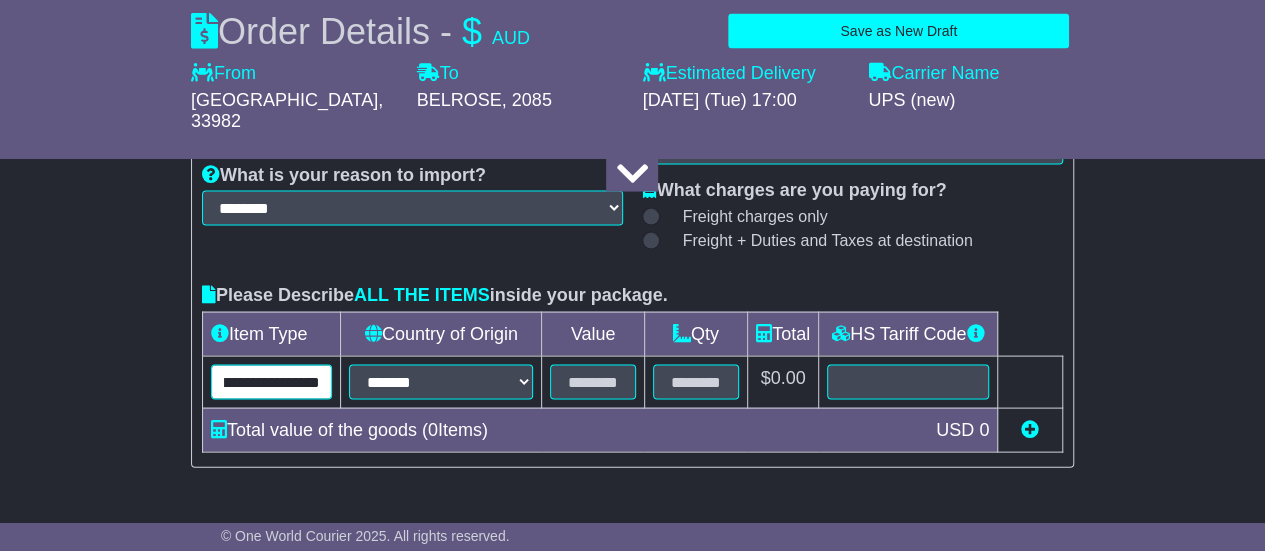 scroll, scrollTop: 0, scrollLeft: 24, axis: horizontal 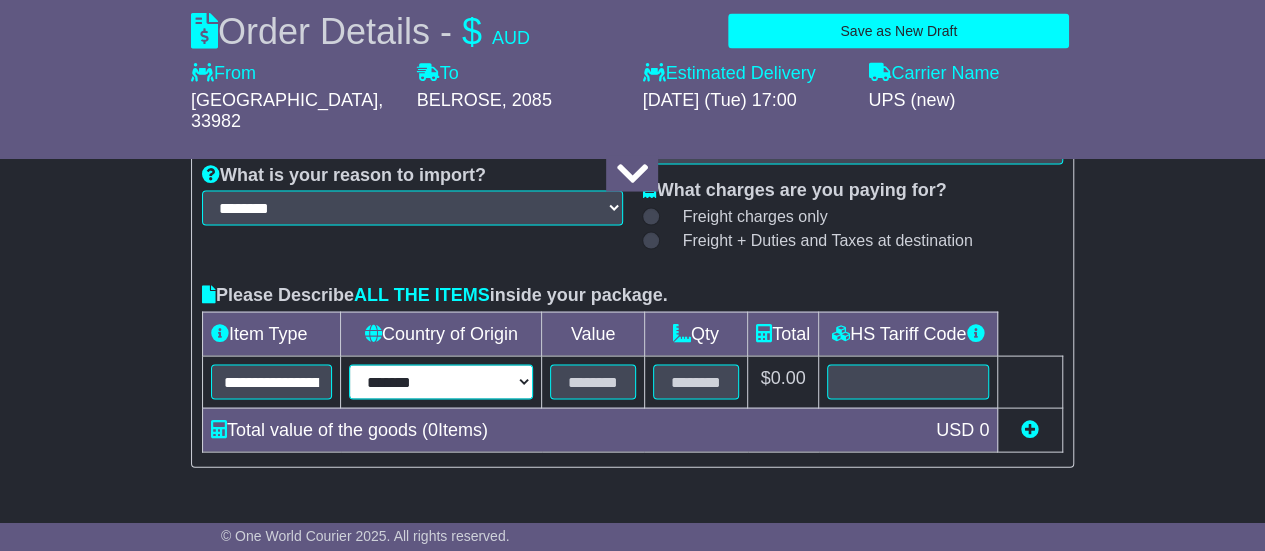 click on "**********" at bounding box center [441, 382] 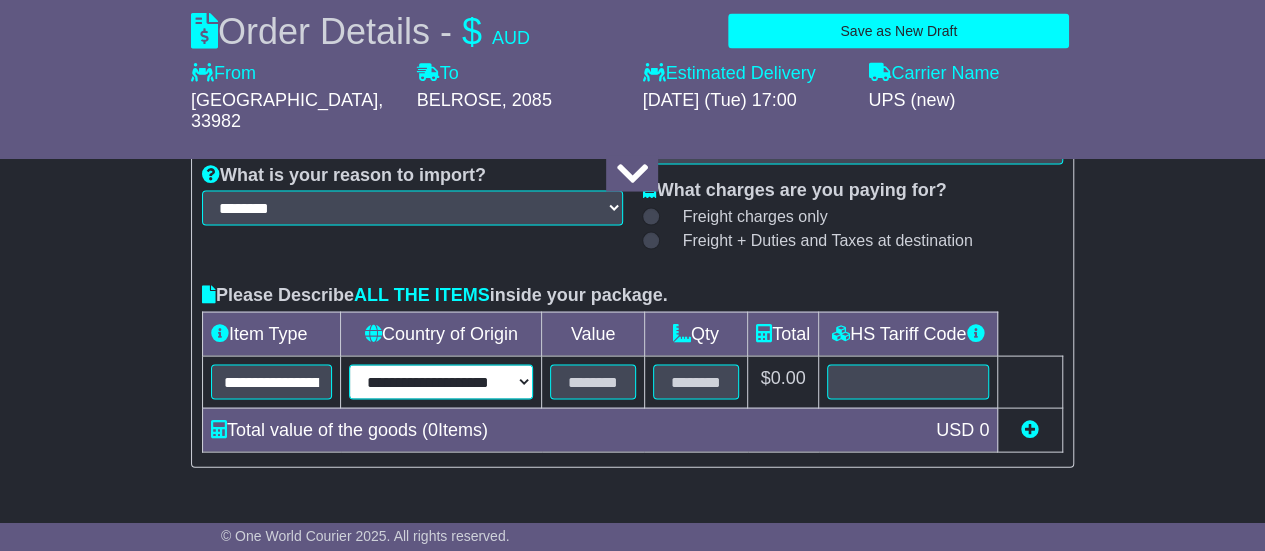 click on "**********" at bounding box center [441, 382] 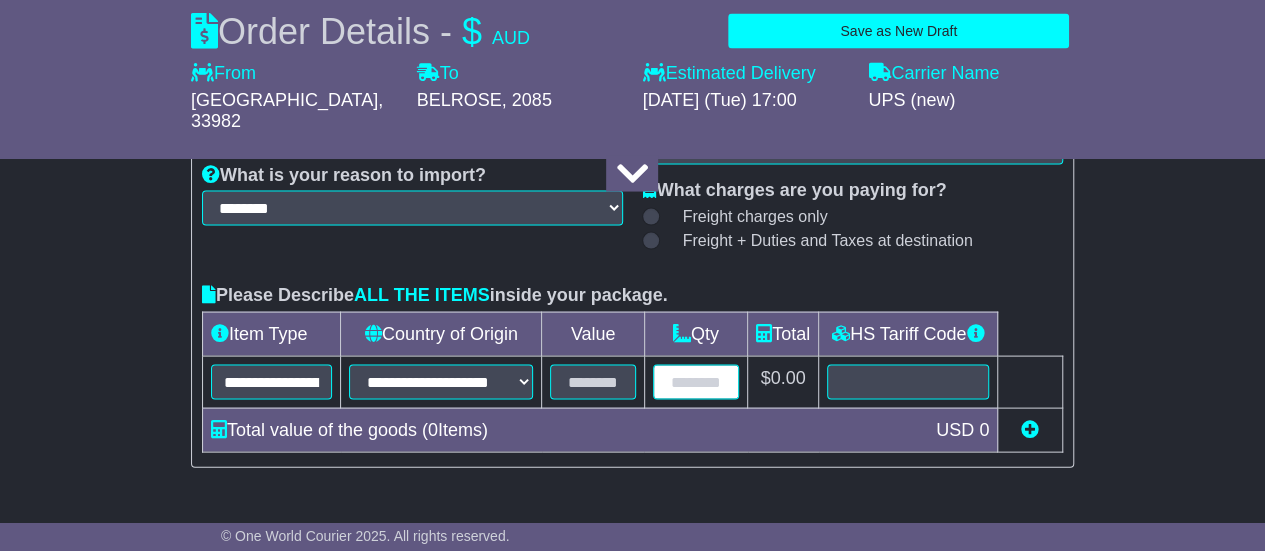 click at bounding box center [696, 382] 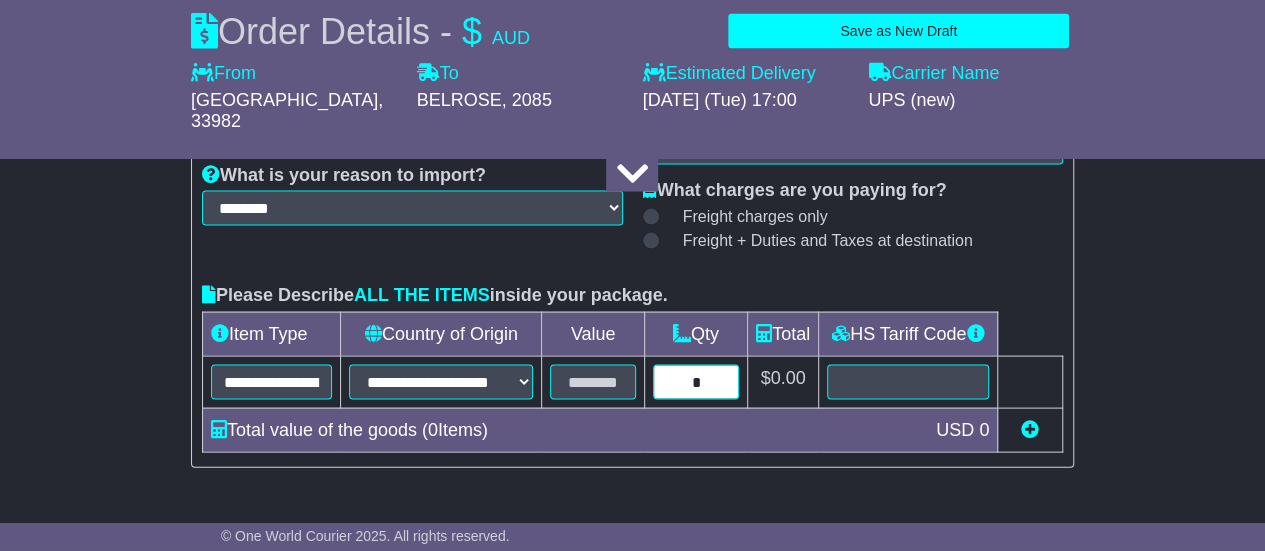 type on "*" 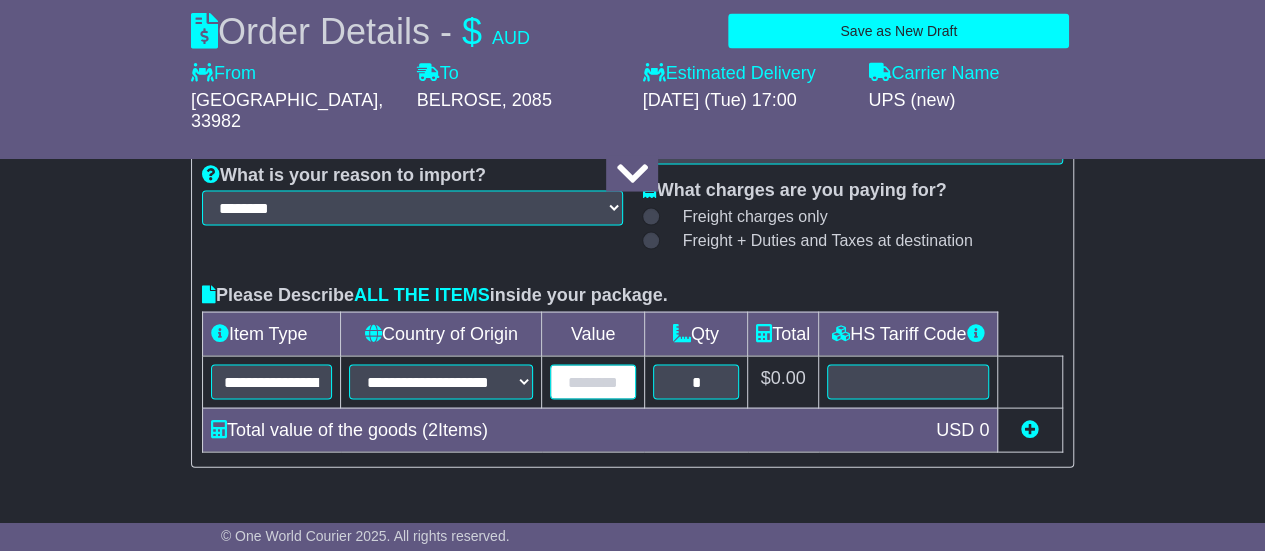 click at bounding box center (592, 382) 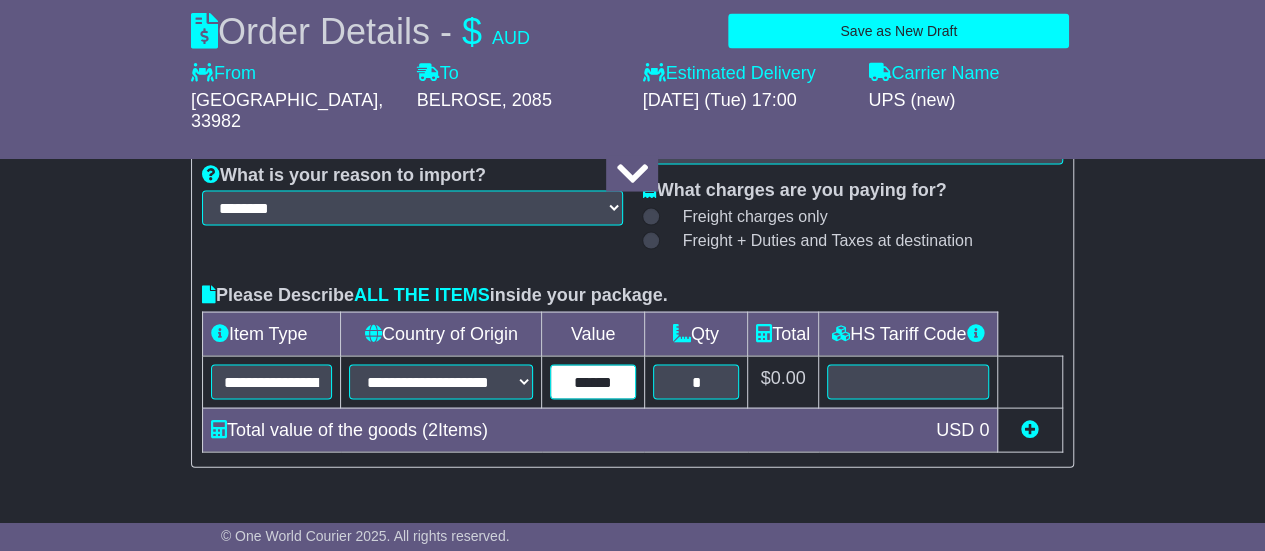 type on "******" 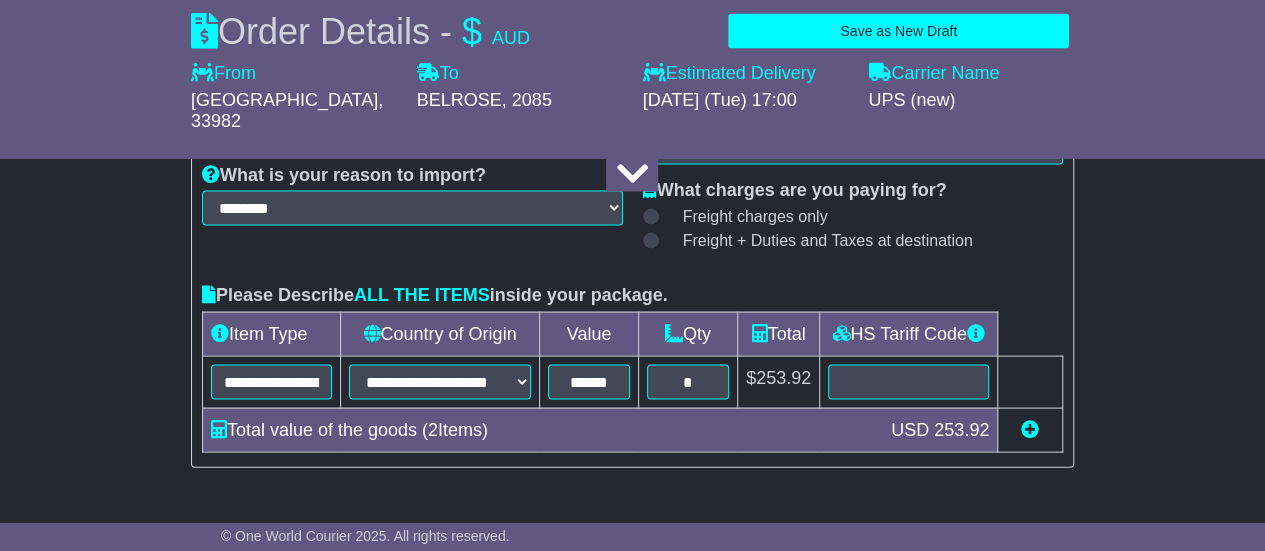 click on "**********" at bounding box center [632, 369] 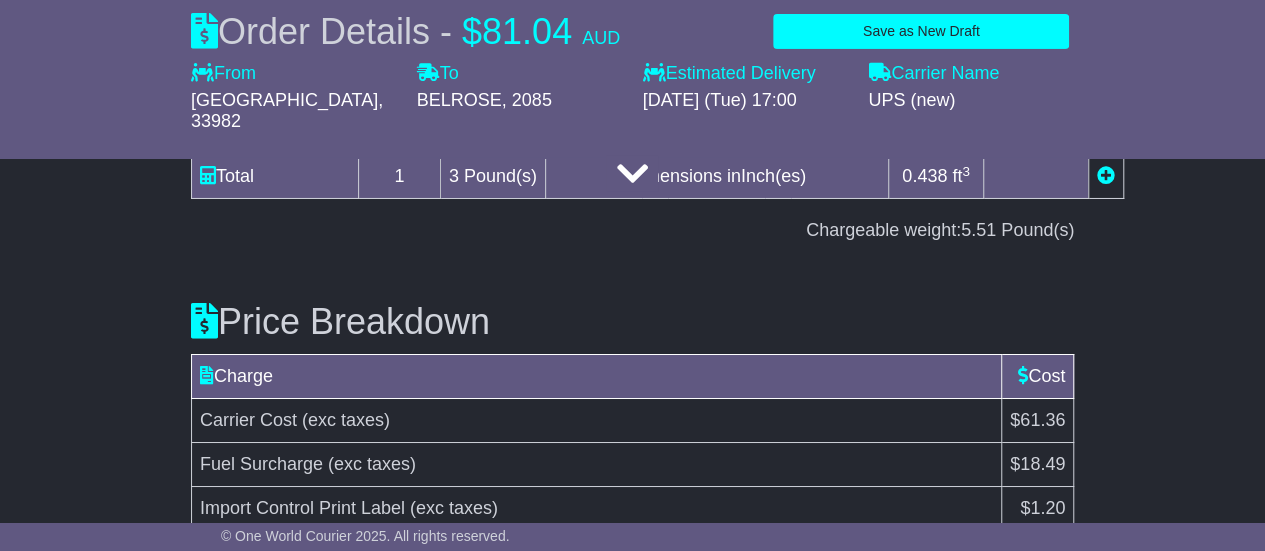 scroll, scrollTop: 3532, scrollLeft: 0, axis: vertical 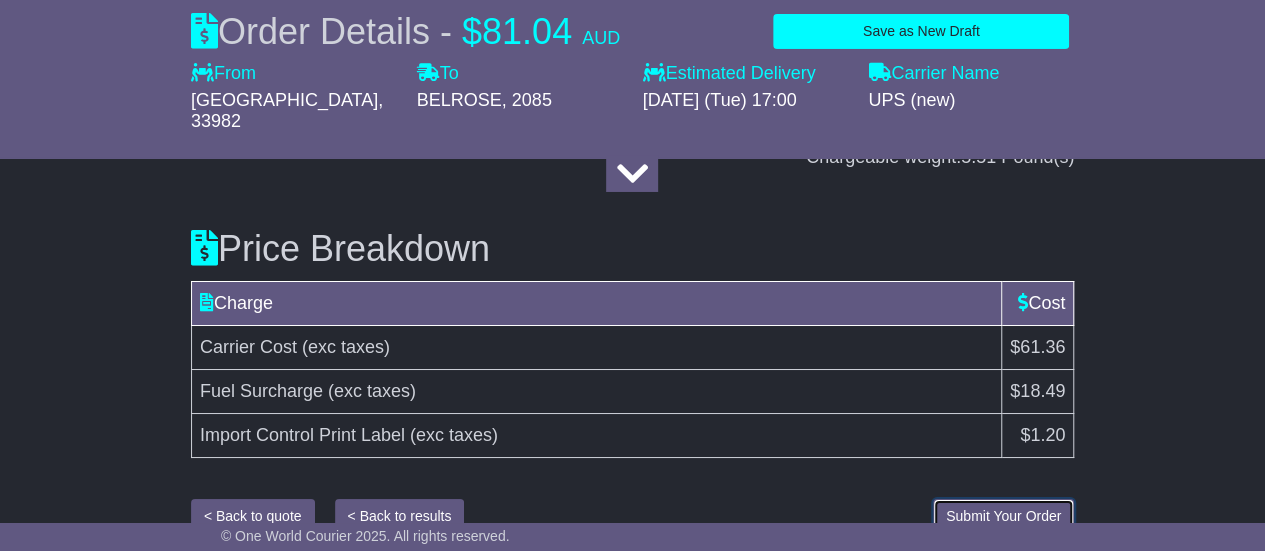click on "Submit Your Order" at bounding box center (1003, 516) 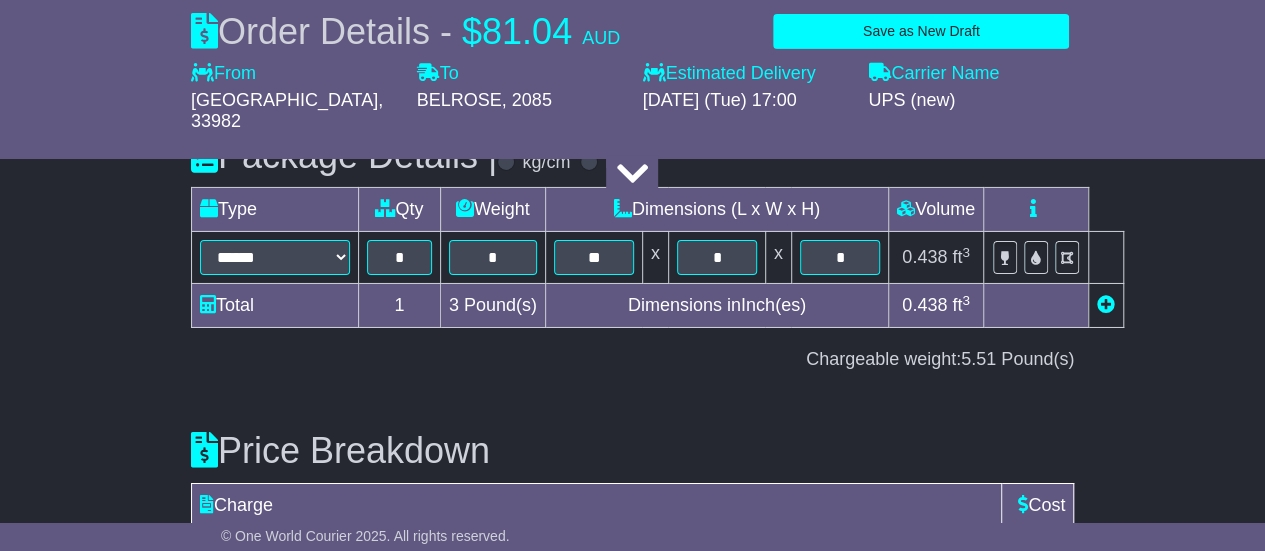 scroll, scrollTop: 3532, scrollLeft: 0, axis: vertical 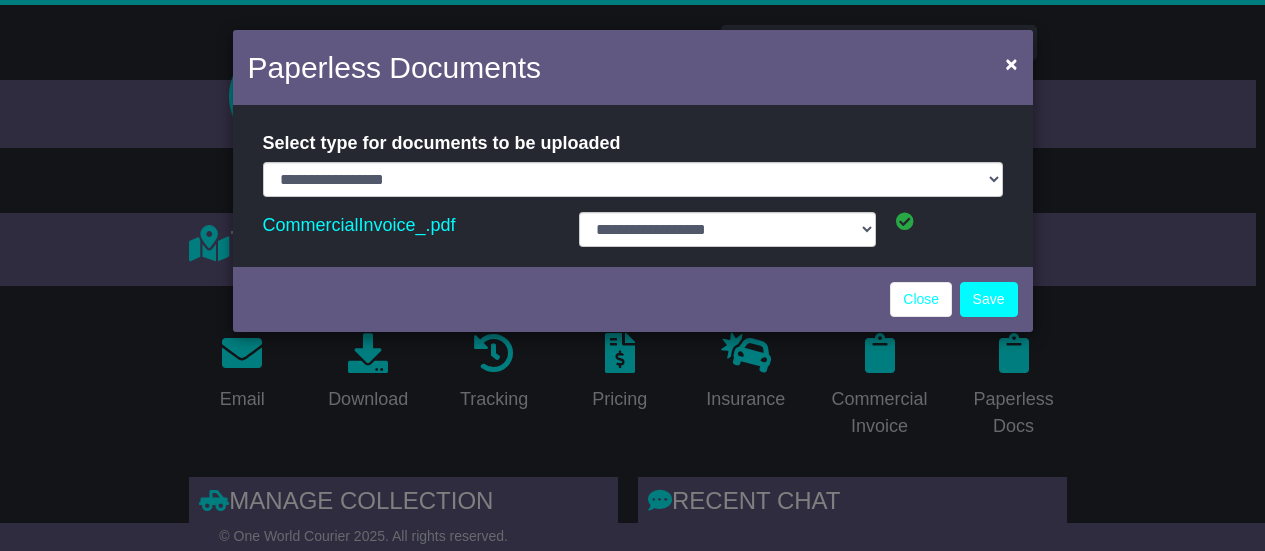 select on "**********" 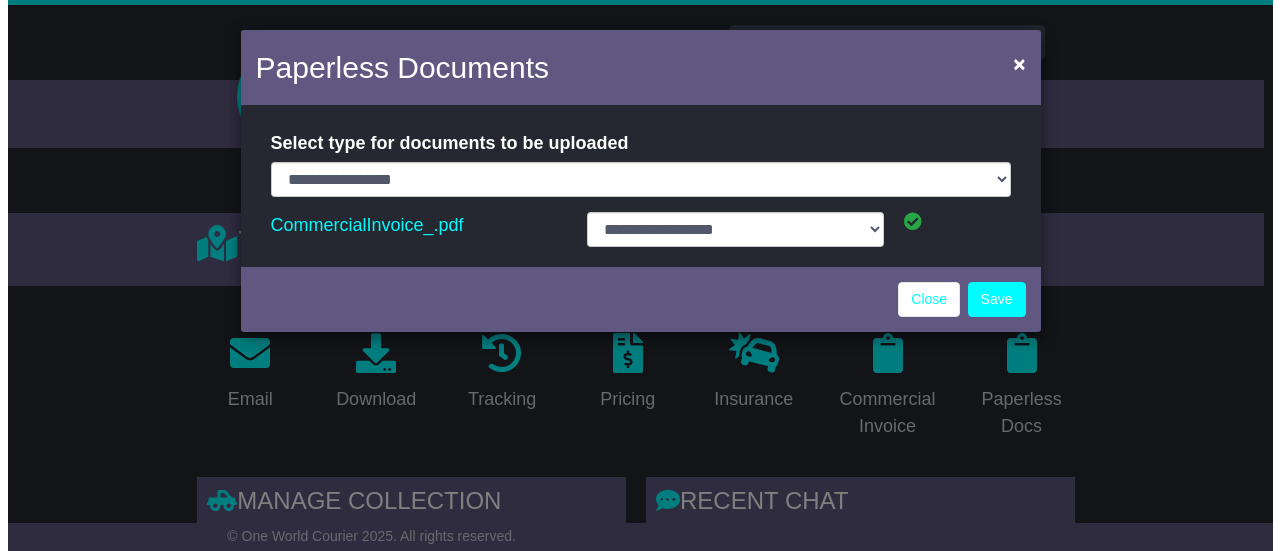 scroll, scrollTop: 0, scrollLeft: 0, axis: both 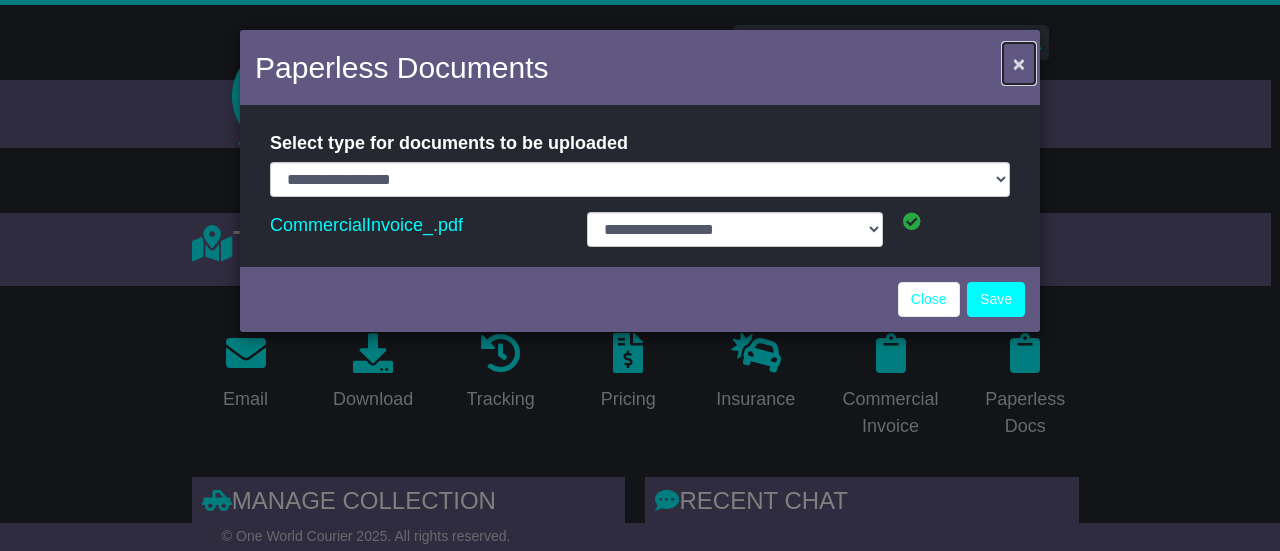 click on "×" at bounding box center (1019, 63) 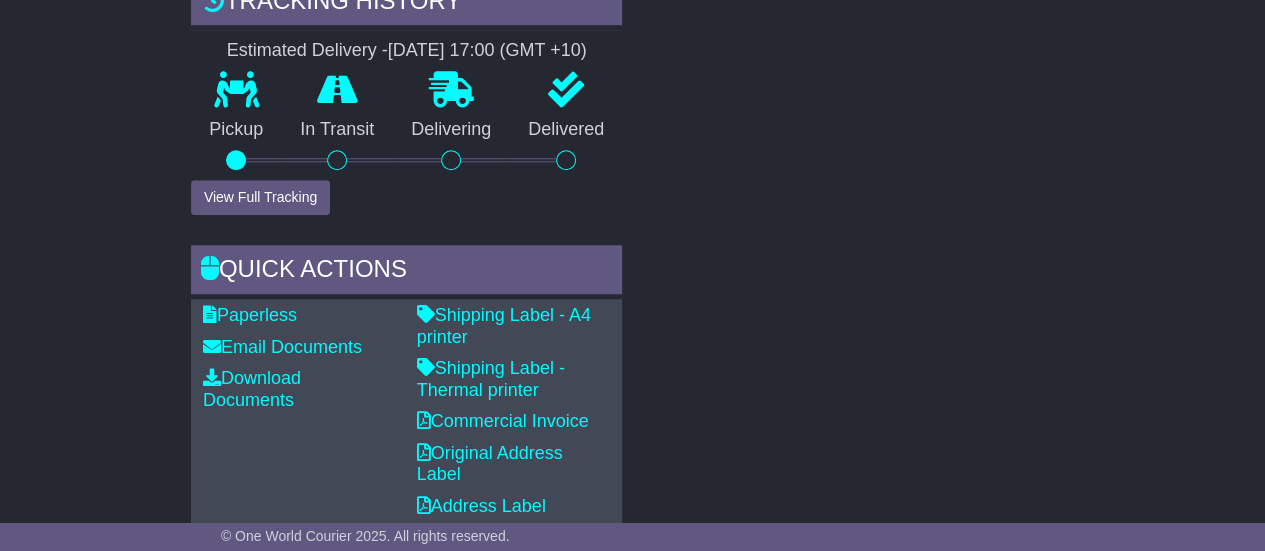 scroll, scrollTop: 808, scrollLeft: 0, axis: vertical 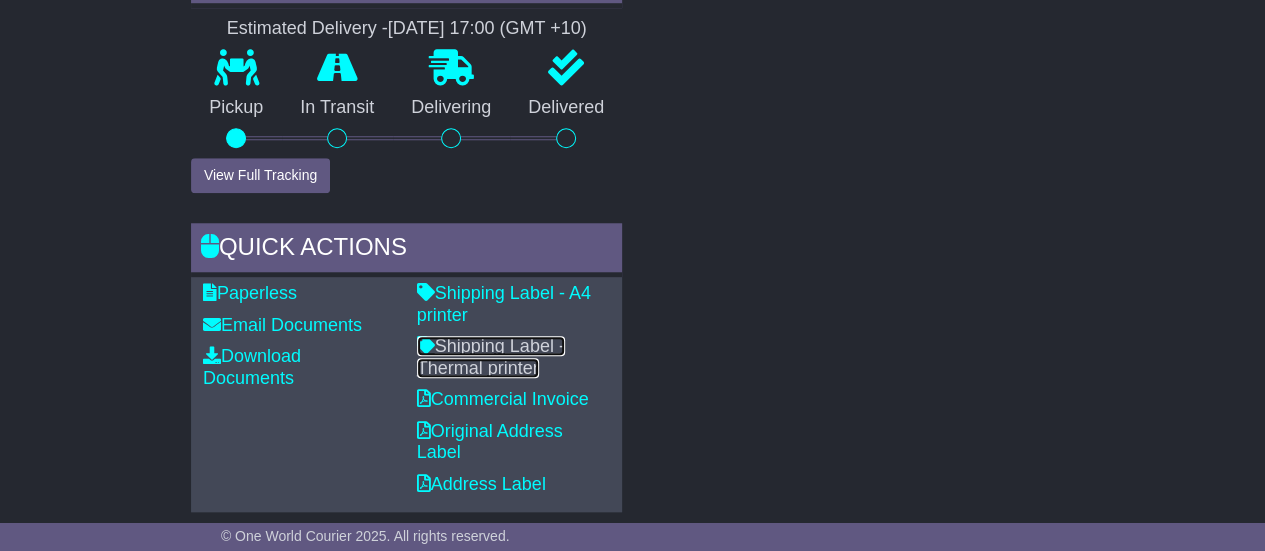 click on "Shipping Label - Thermal printer" at bounding box center [491, 357] 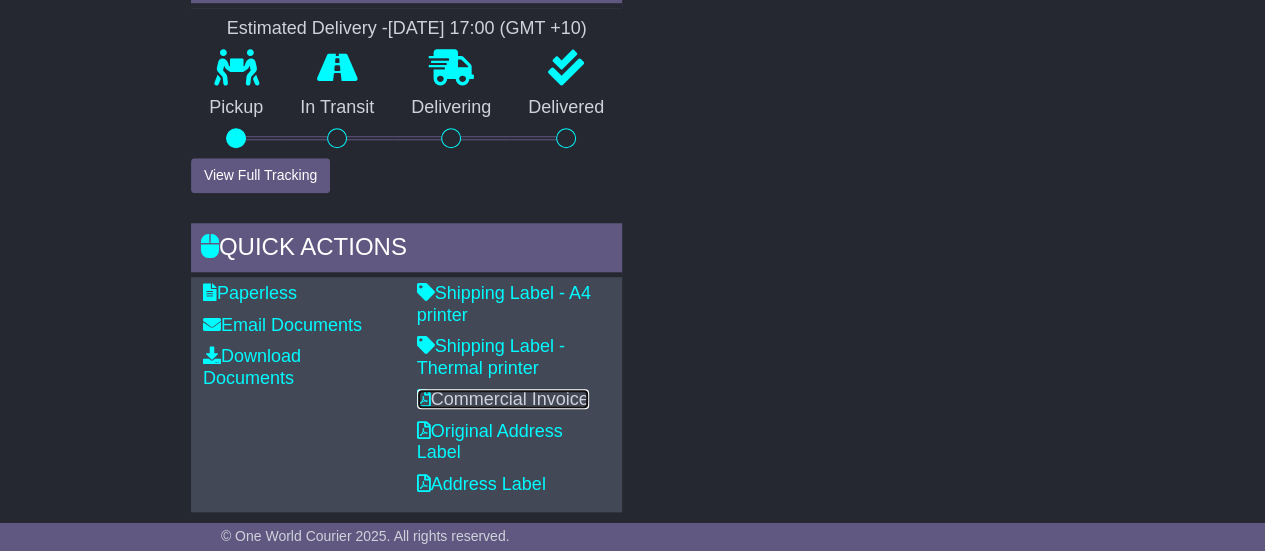click on "Commercial Invoice" at bounding box center [503, 399] 